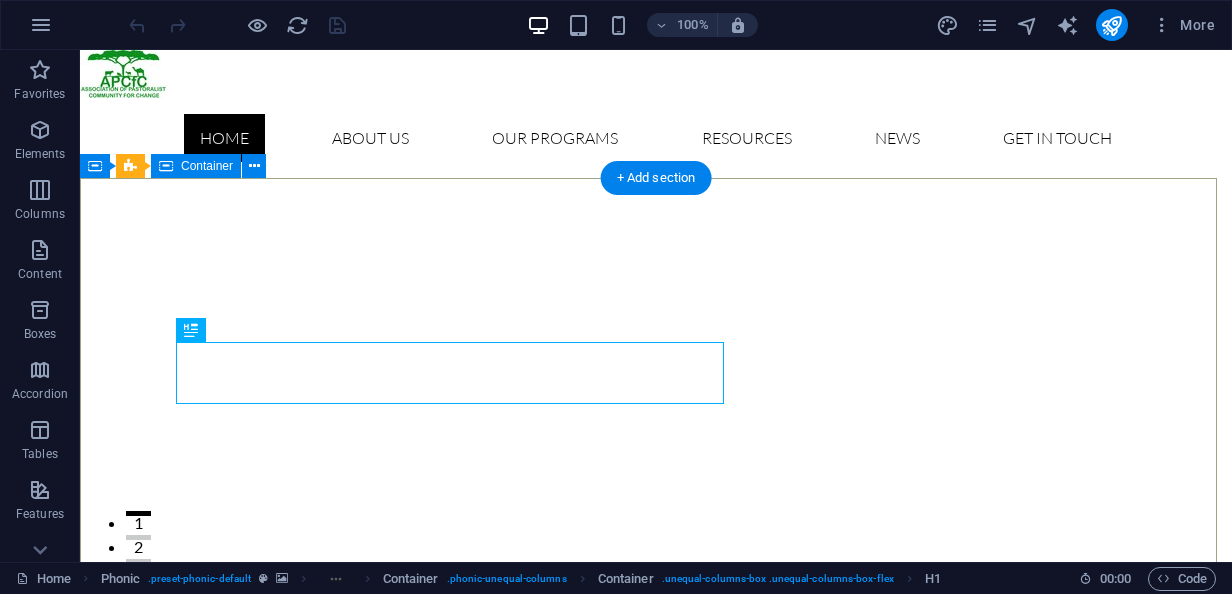 scroll, scrollTop: 0, scrollLeft: 0, axis: both 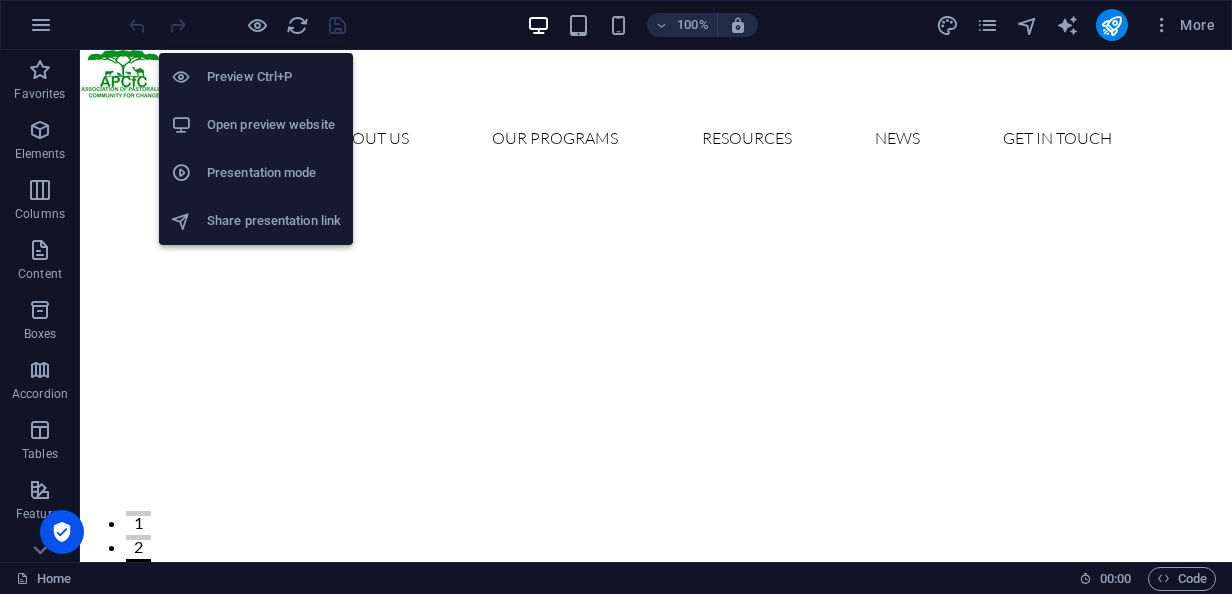 click on "Open preview website" at bounding box center [274, 125] 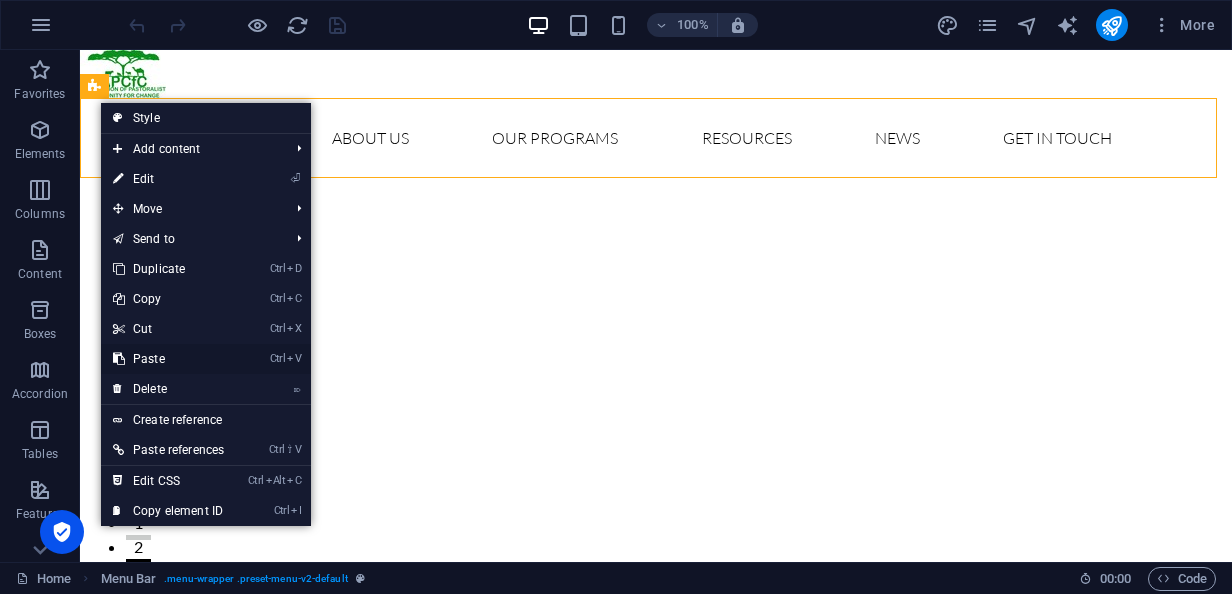 click on "Ctrl V  Paste" at bounding box center (168, 359) 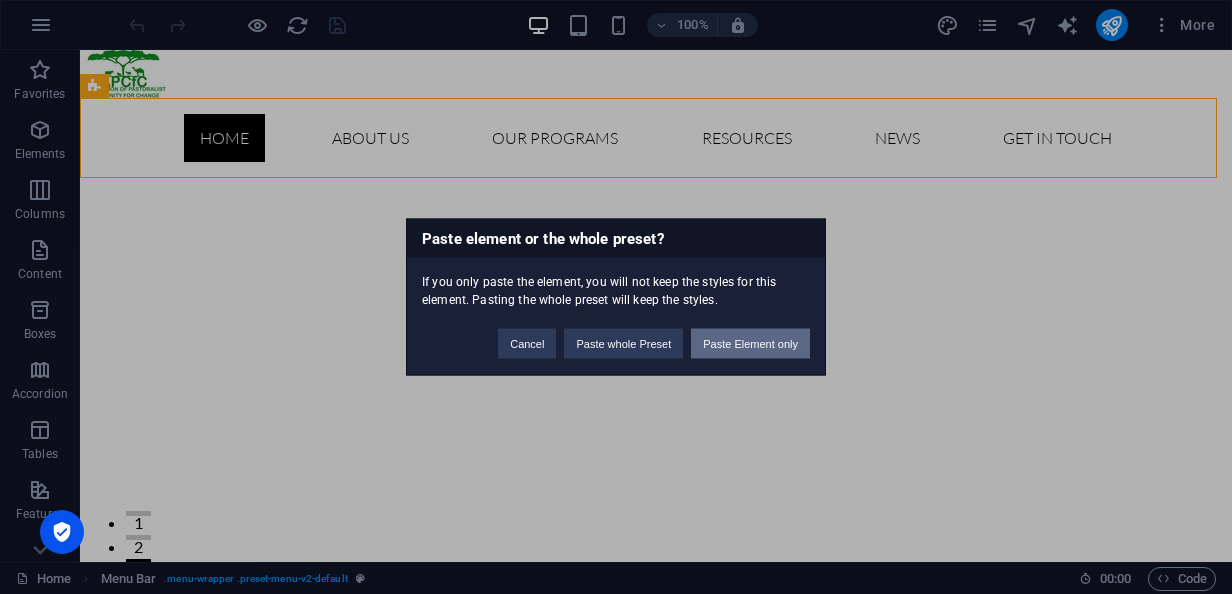 click on "Paste Element only" at bounding box center [750, 344] 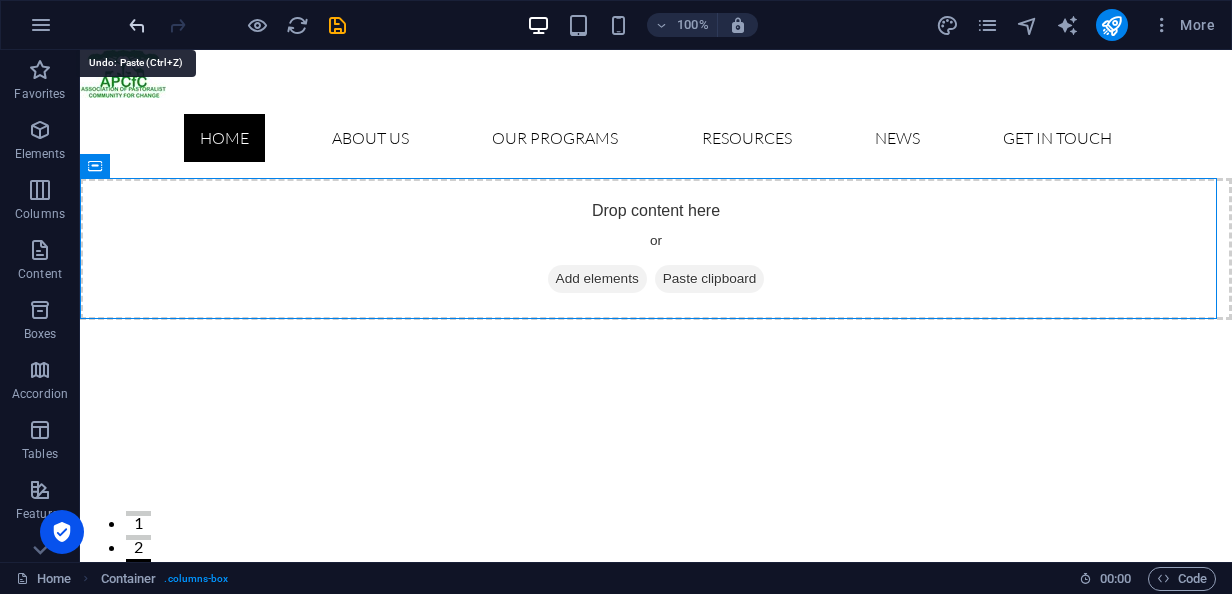 click at bounding box center (137, 25) 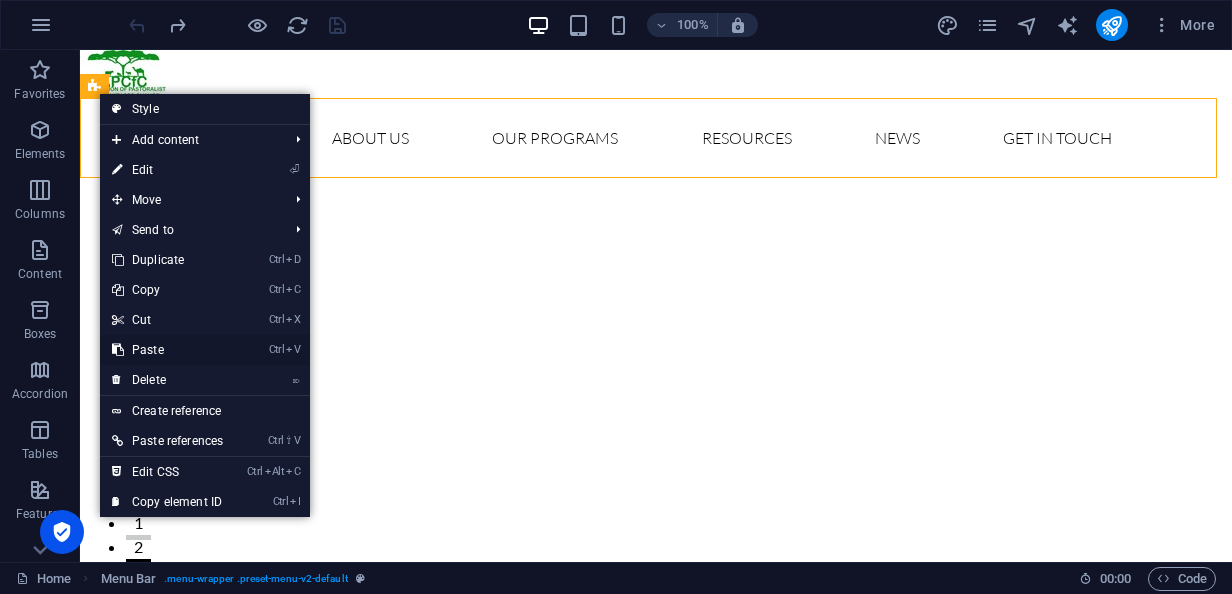 click on "Ctrl V  Paste" at bounding box center [167, 350] 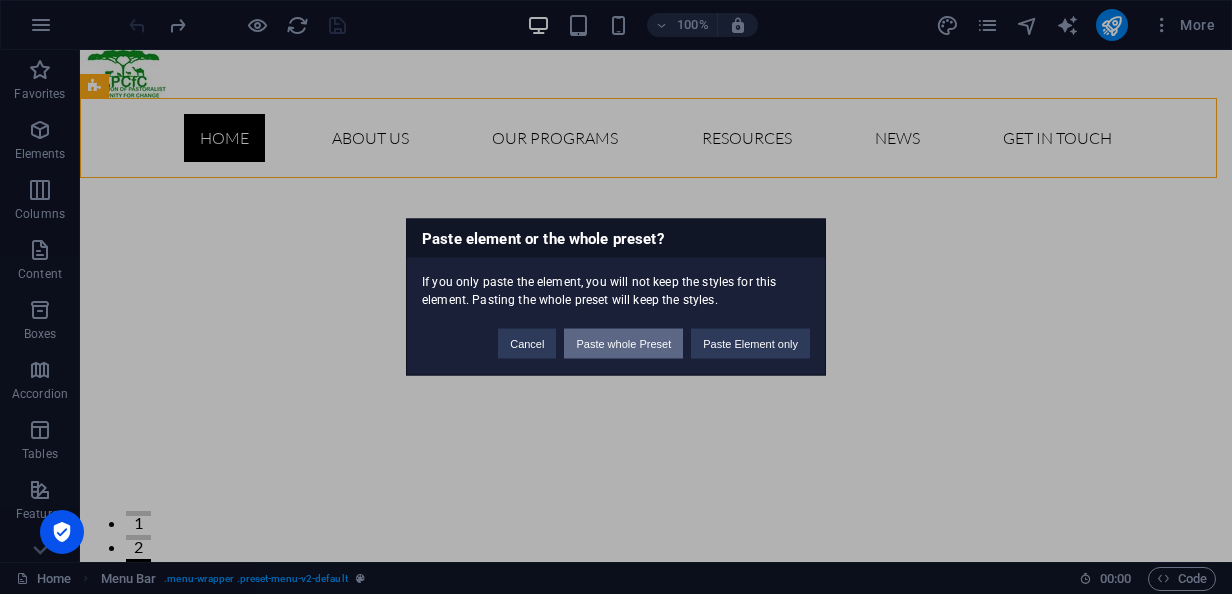 click on "Paste whole Preset" at bounding box center [623, 344] 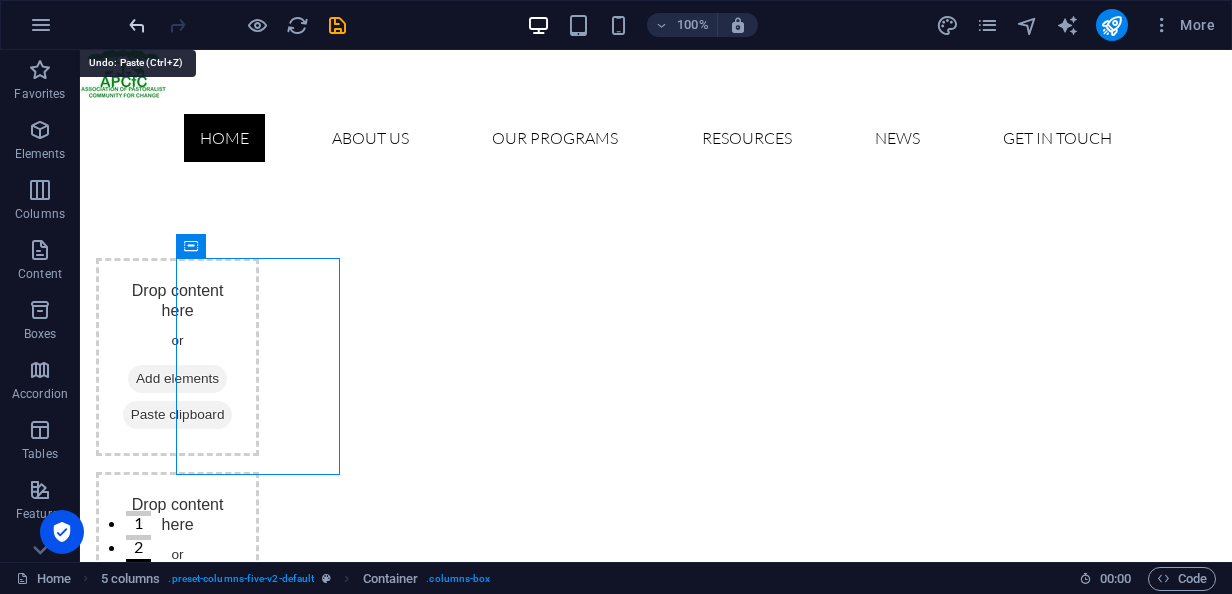 click at bounding box center [137, 25] 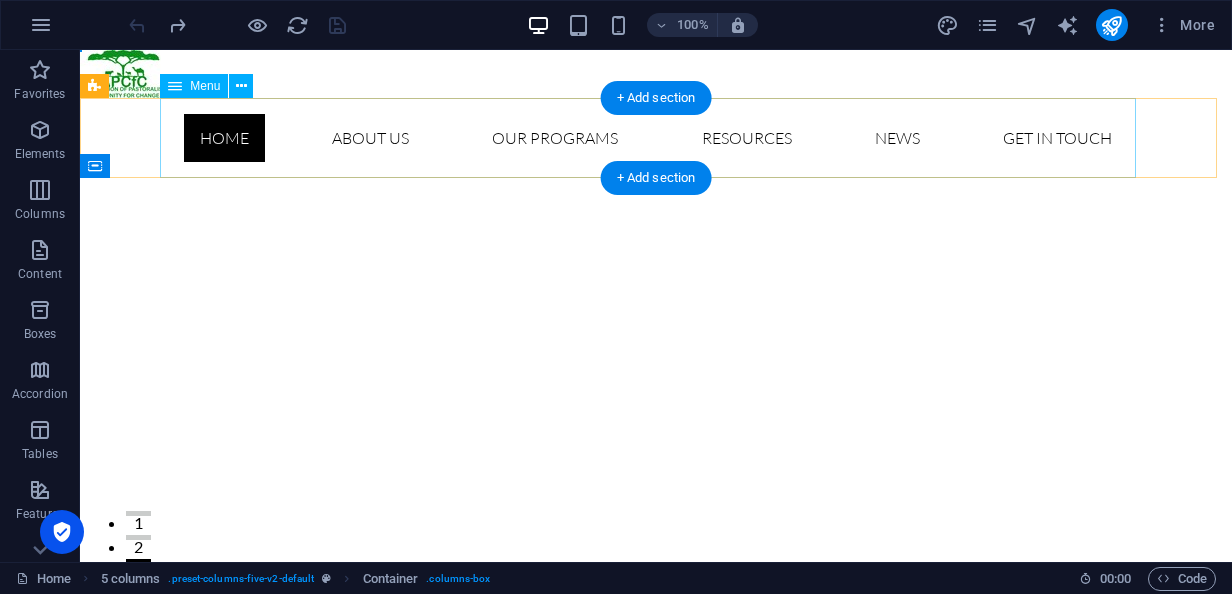 click on "Home About us Our History Our Programs Dispute resolution & Peace building Gender equality & Women Empowerment Livelihoods Resilience Disaster Response and Protection Advocacy Resources Case stories Reports Gallery News Get in touch Feedbacks Contact us Complaints" at bounding box center (656, 138) 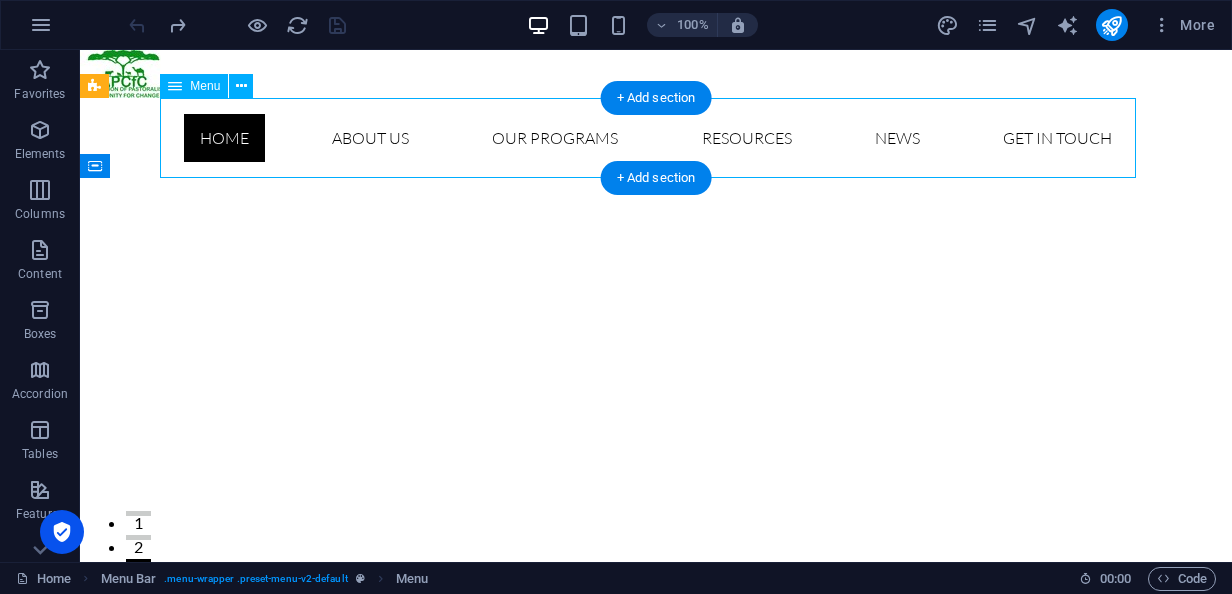 click on "Home About us Our History Our Programs Dispute resolution & Peace building Gender equality & Women Empowerment Livelihoods Resilience Disaster Response and Protection Advocacy Resources Case stories Reports Gallery News Get in touch Feedbacks Contact us Complaints" at bounding box center (656, 138) 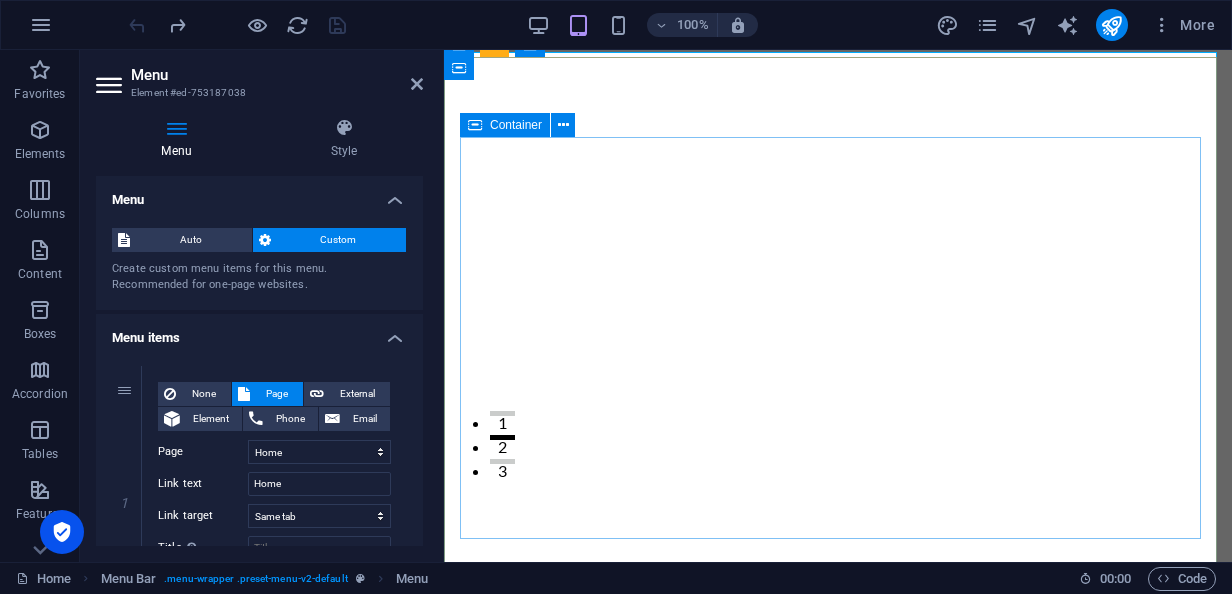 scroll, scrollTop: 0, scrollLeft: 0, axis: both 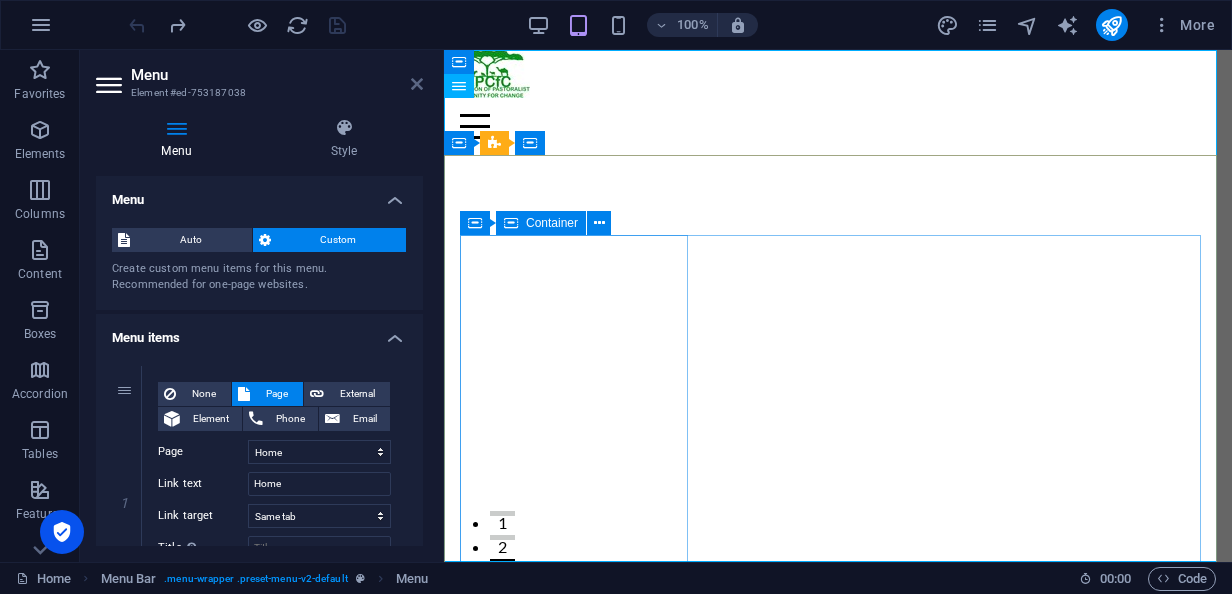 click at bounding box center [417, 84] 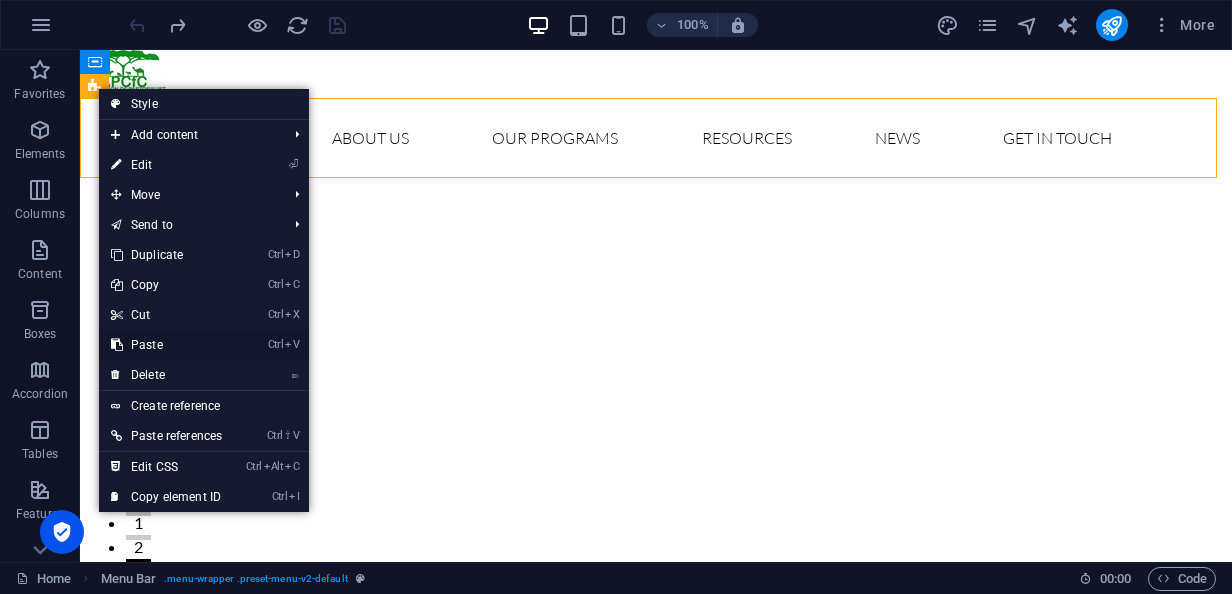 click on "Ctrl V  Paste" at bounding box center (166, 345) 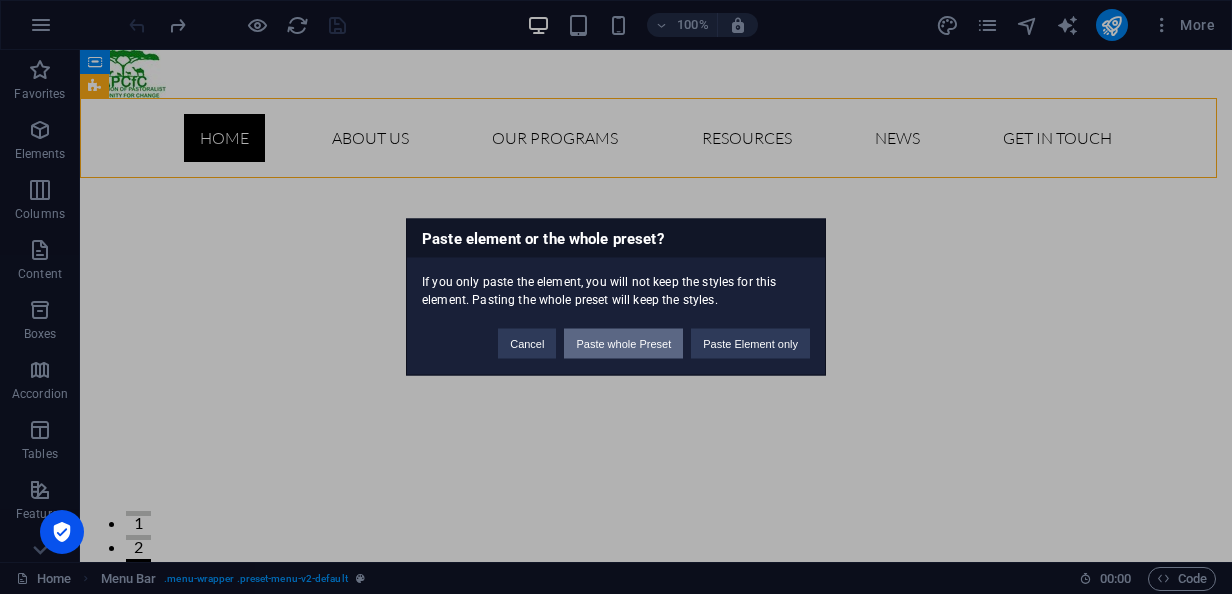 click on "Paste whole Preset" at bounding box center (623, 344) 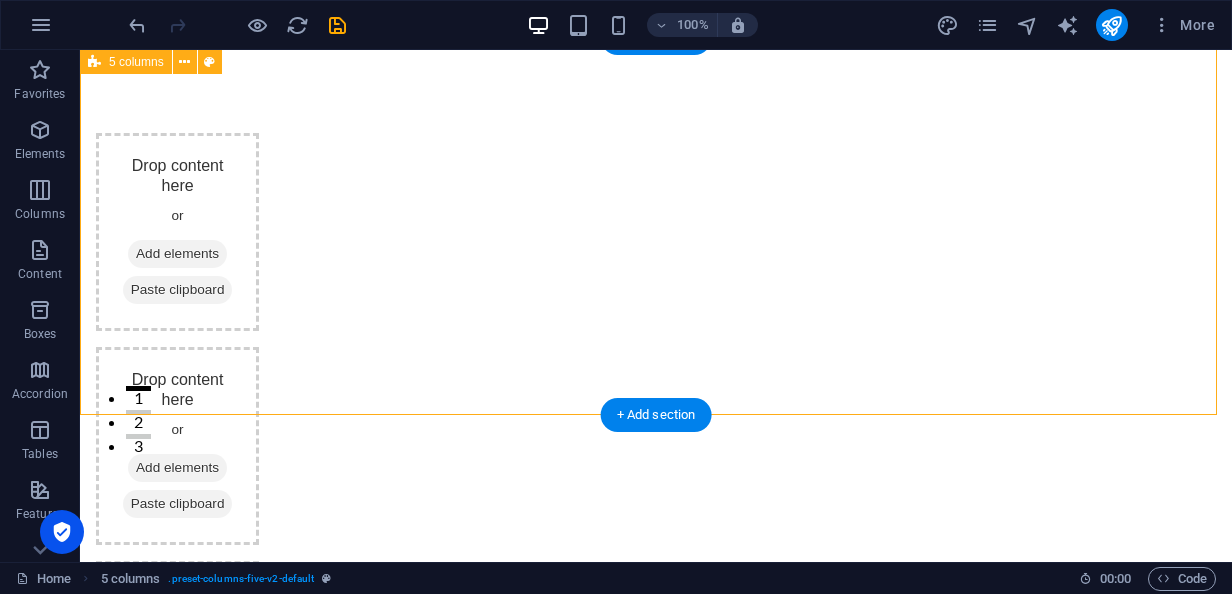 scroll, scrollTop: 100, scrollLeft: 0, axis: vertical 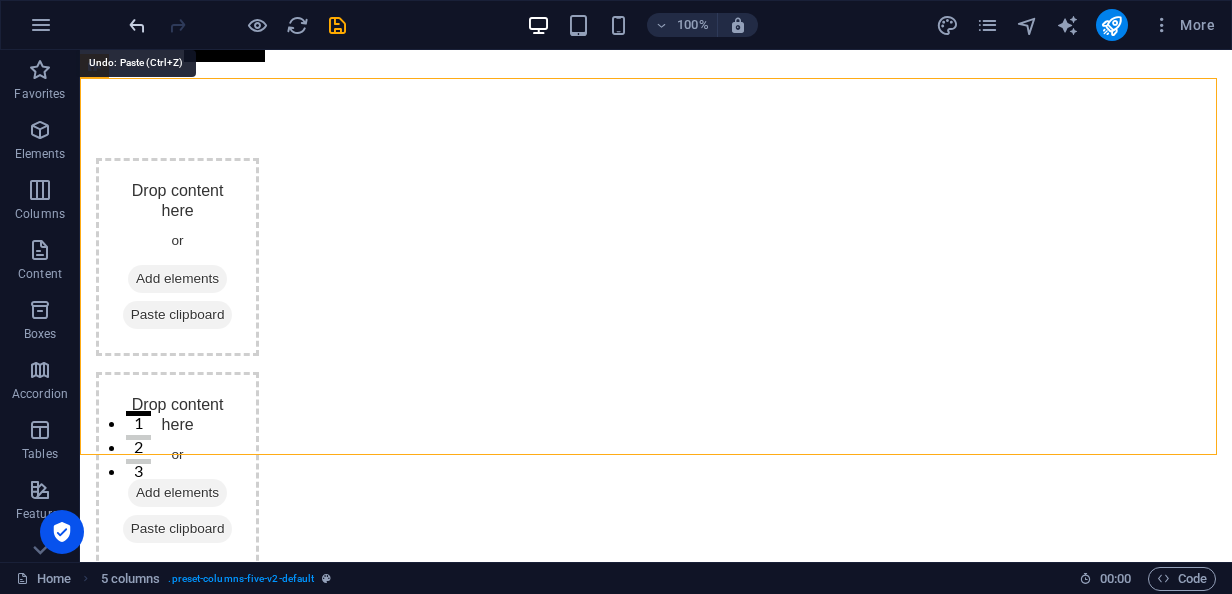 drag, startPoint x: 136, startPoint y: 30, endPoint x: 172, endPoint y: 332, distance: 304.13812 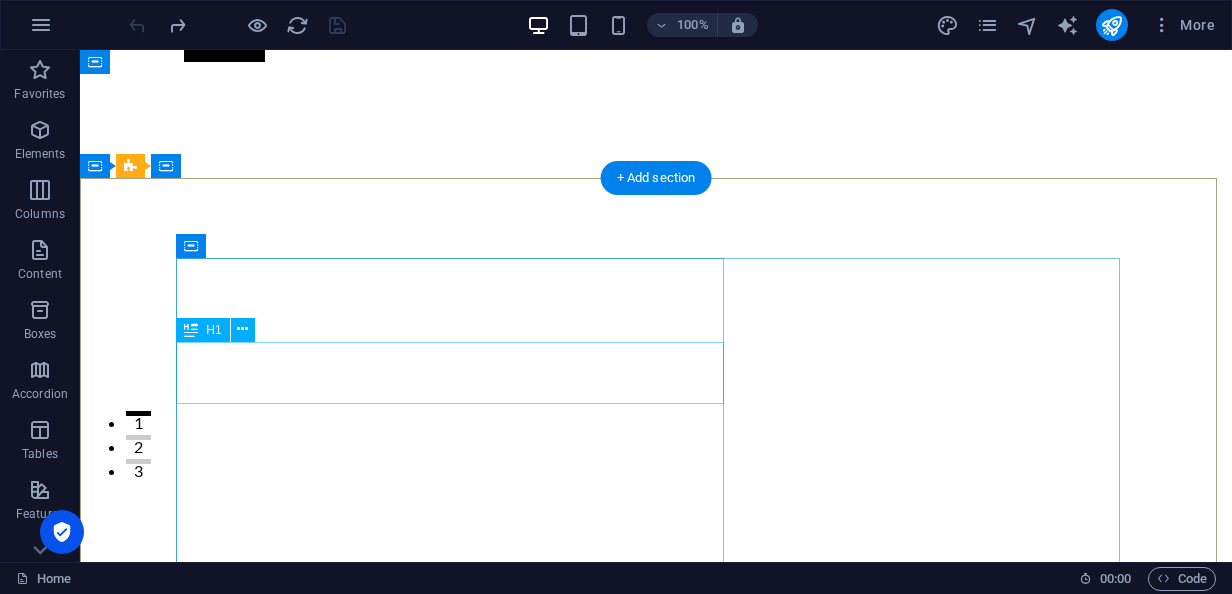 scroll, scrollTop: 0, scrollLeft: 0, axis: both 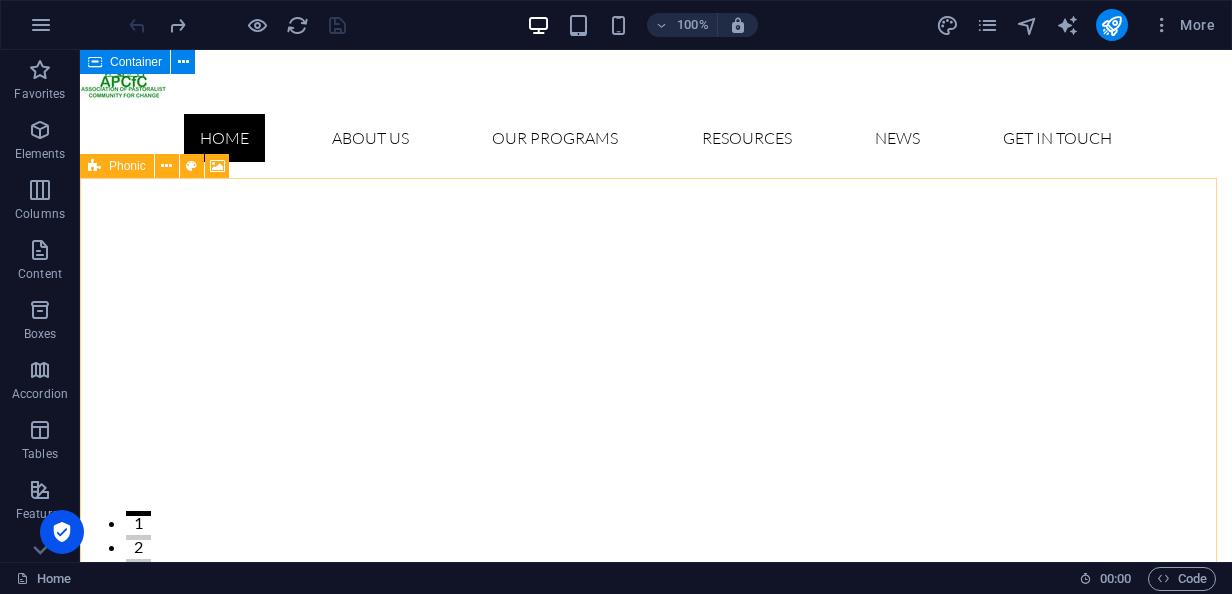 click on "Container" at bounding box center [125, 62] 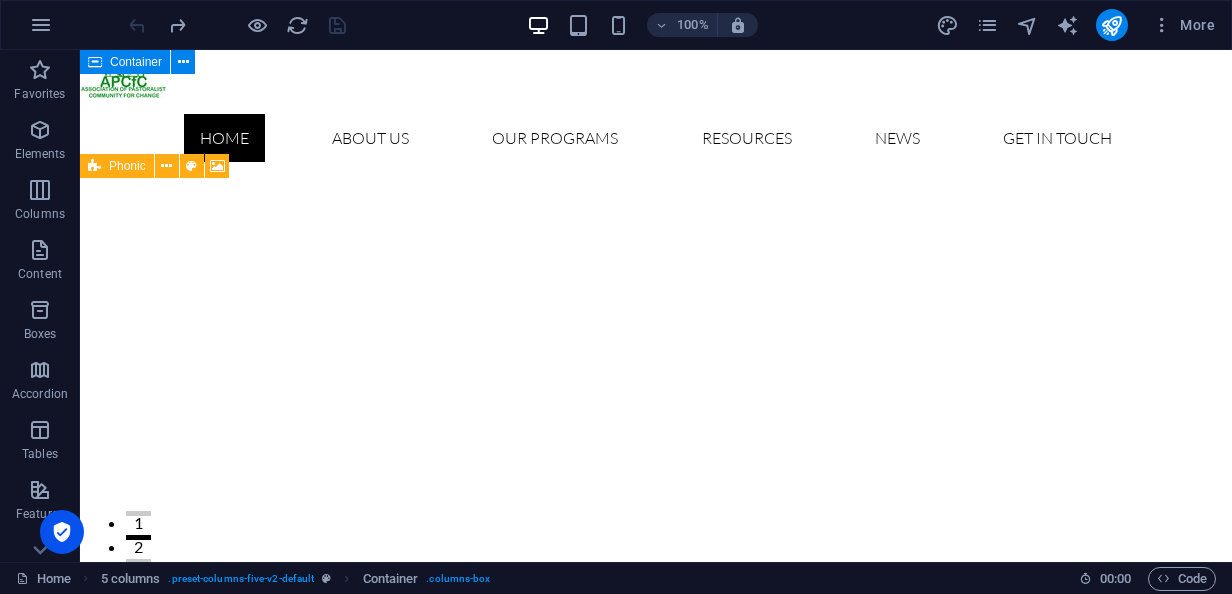 click on "Container" at bounding box center (125, 62) 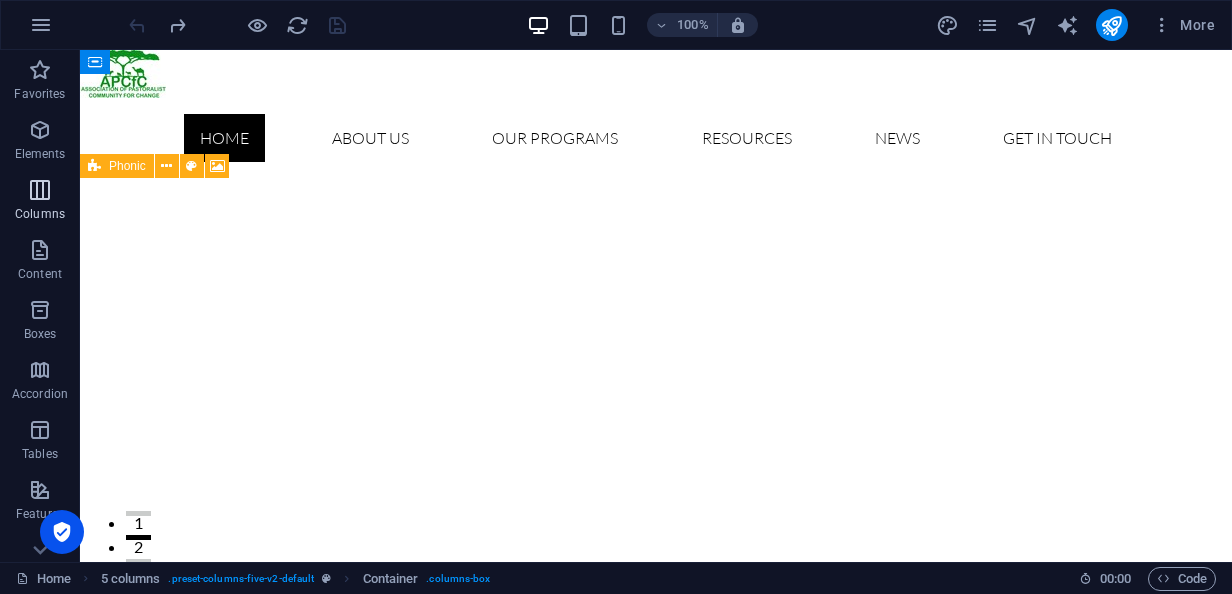click on "Columns" at bounding box center [40, 214] 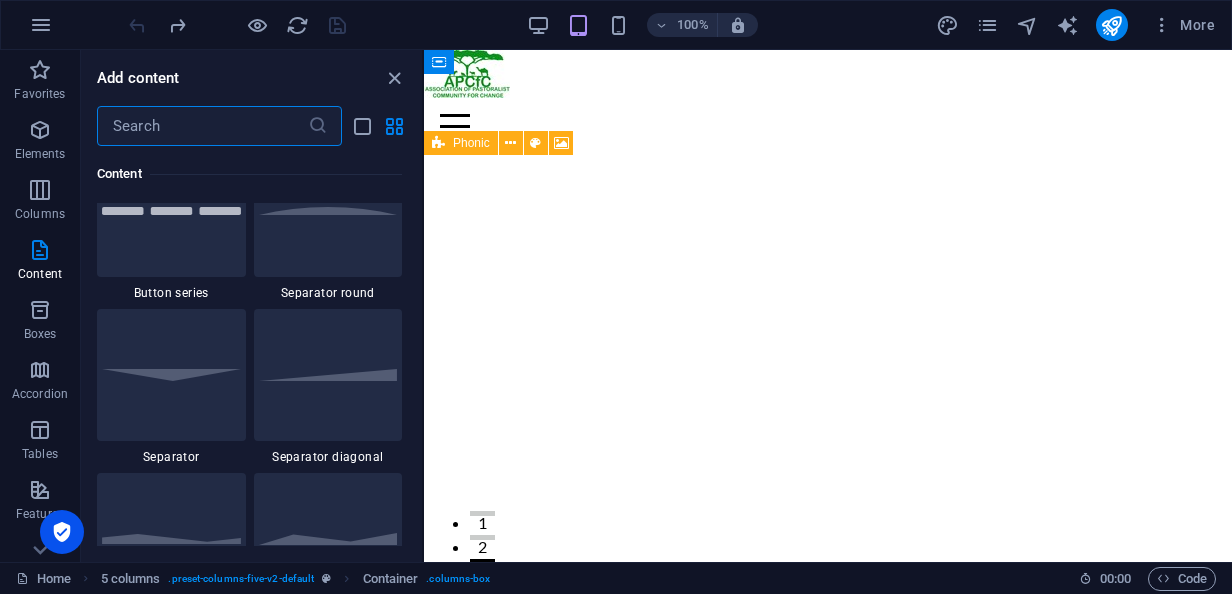 scroll, scrollTop: 5454, scrollLeft: 0, axis: vertical 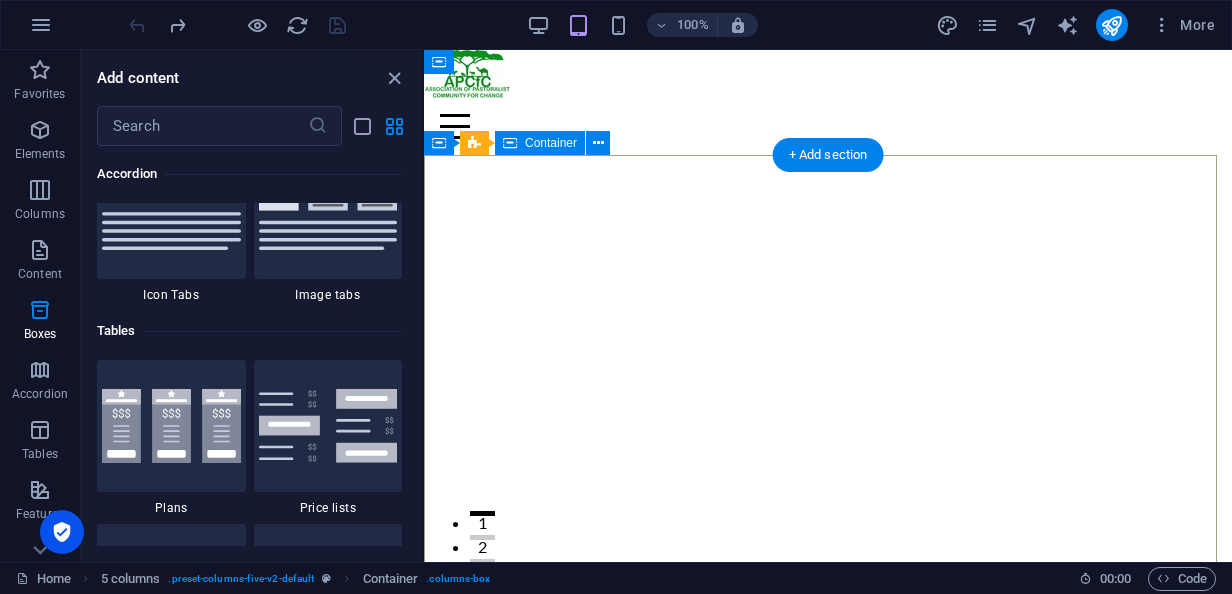 drag, startPoint x: 416, startPoint y: 259, endPoint x: 420, endPoint y: 524, distance: 265.03018 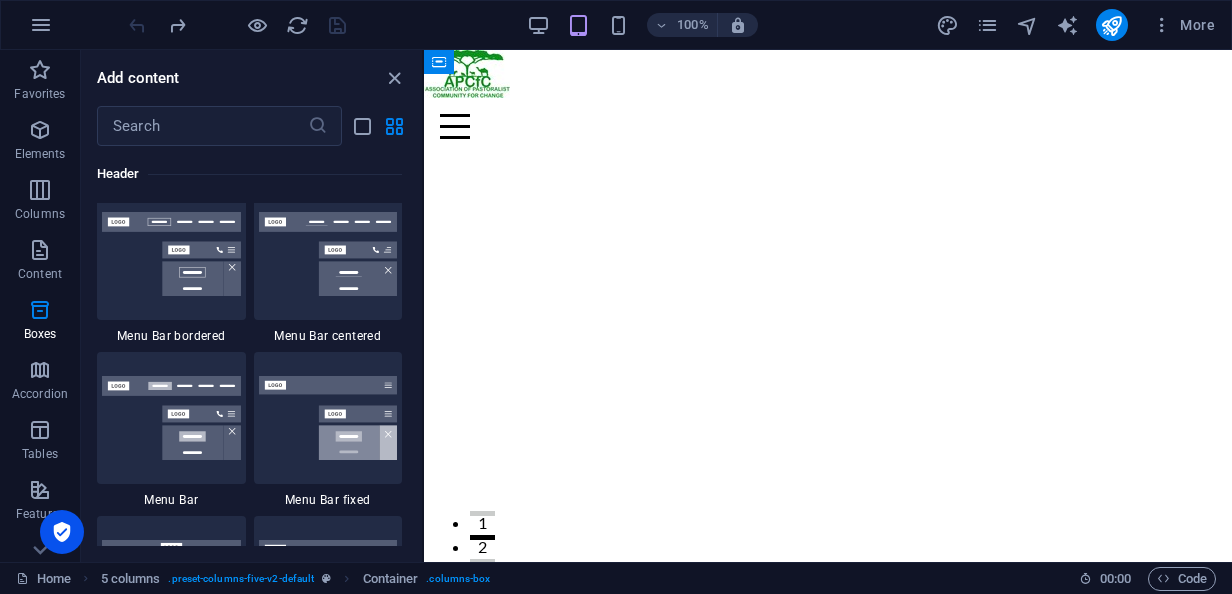 scroll, scrollTop: 12024, scrollLeft: 0, axis: vertical 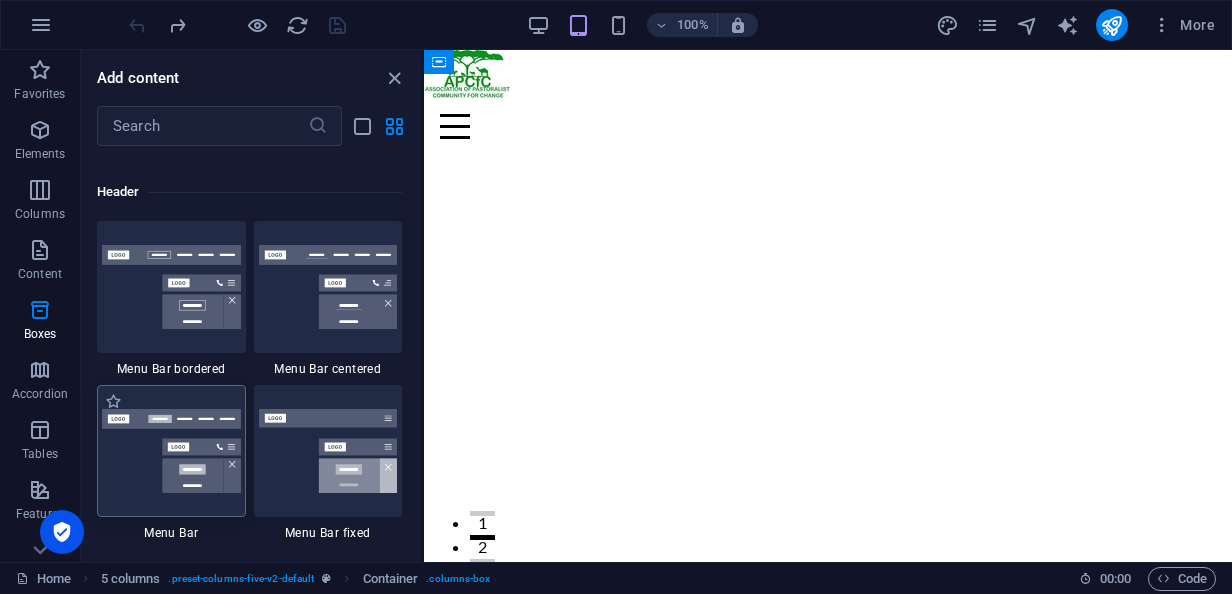 click at bounding box center [171, 451] 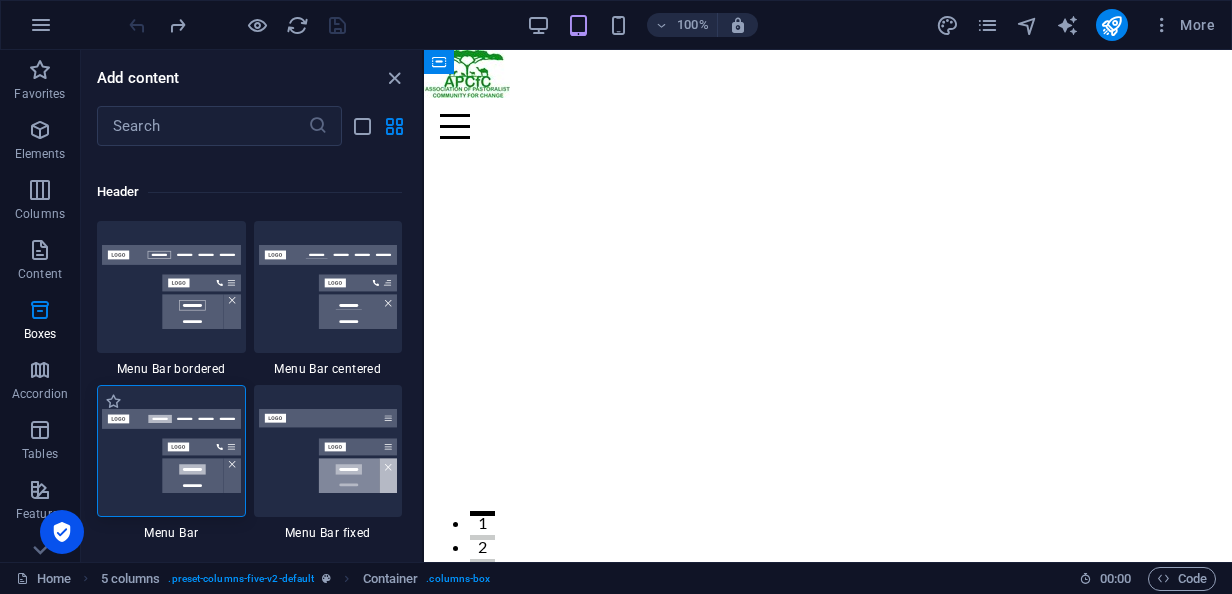 click at bounding box center (171, 451) 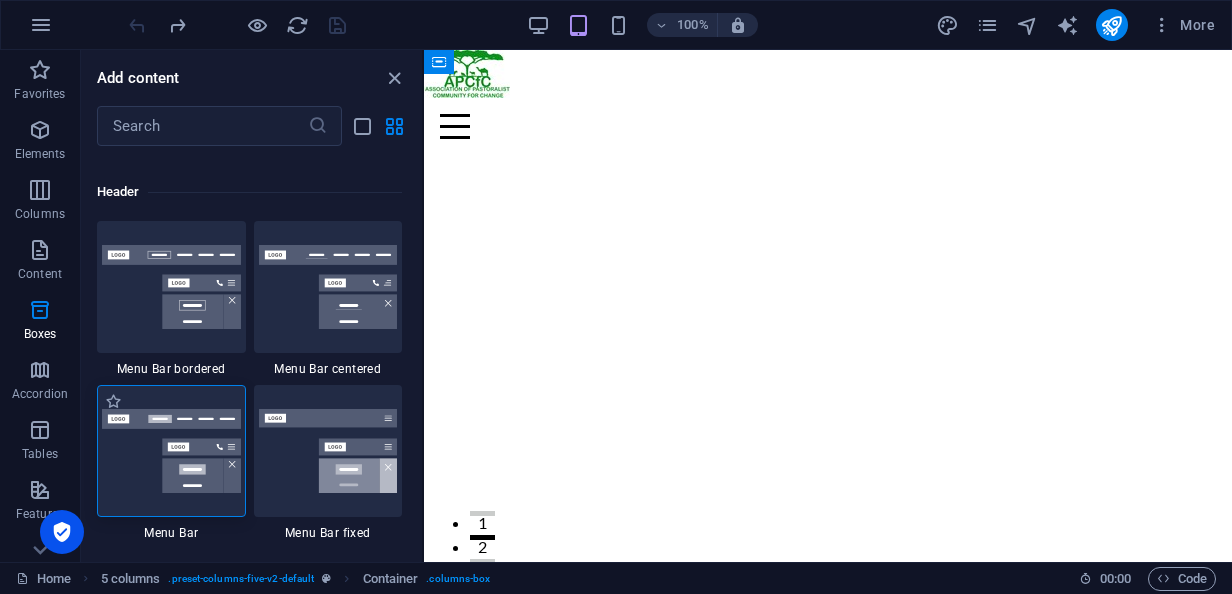 click at bounding box center [171, 451] 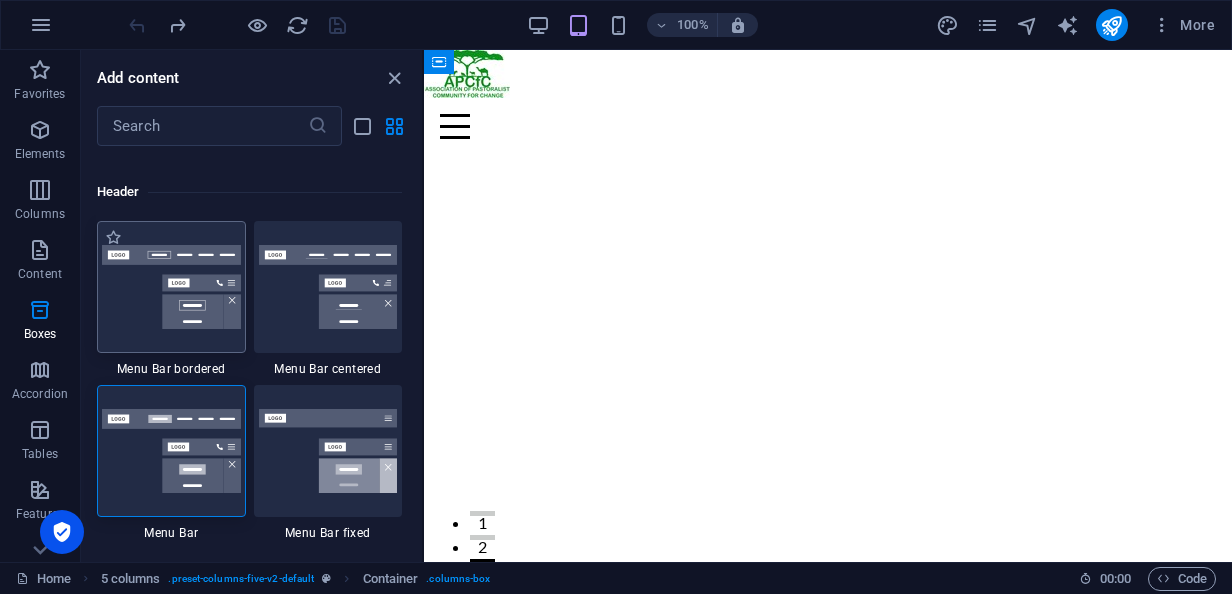 drag, startPoint x: 178, startPoint y: 440, endPoint x: 134, endPoint y: 288, distance: 158.24033 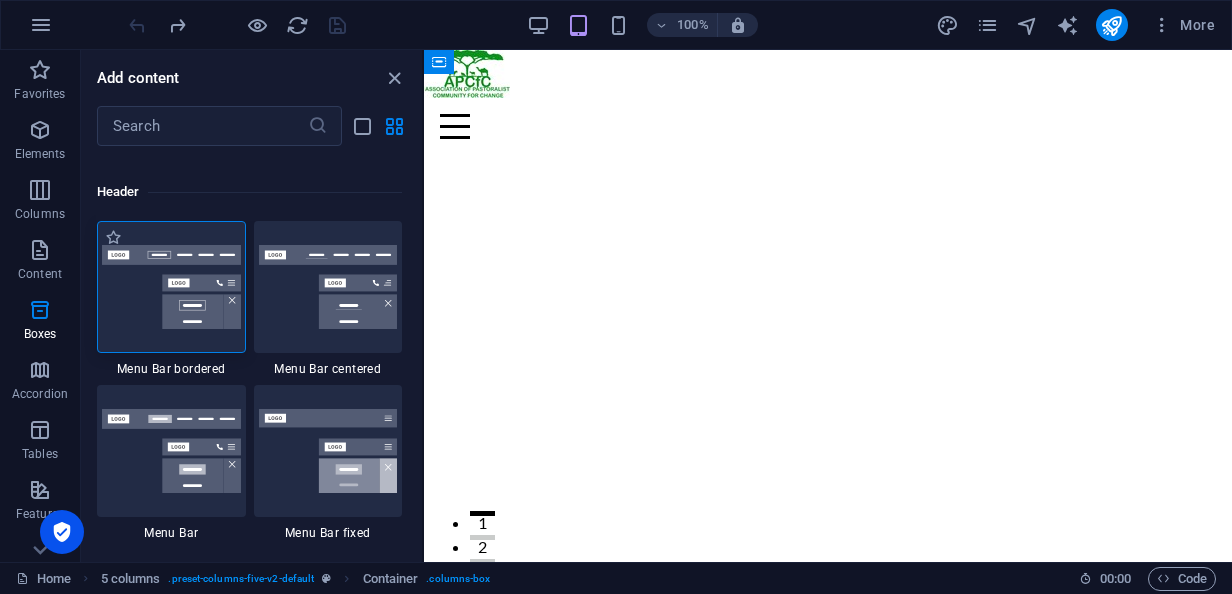 click at bounding box center (171, 287) 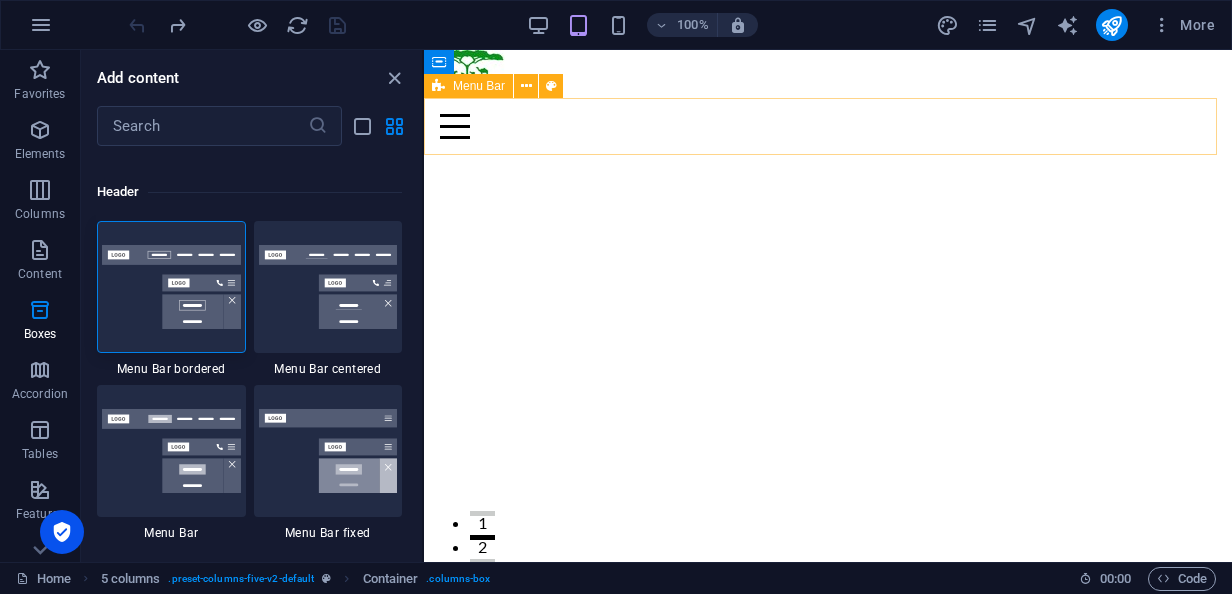 click at bounding box center (438, 86) 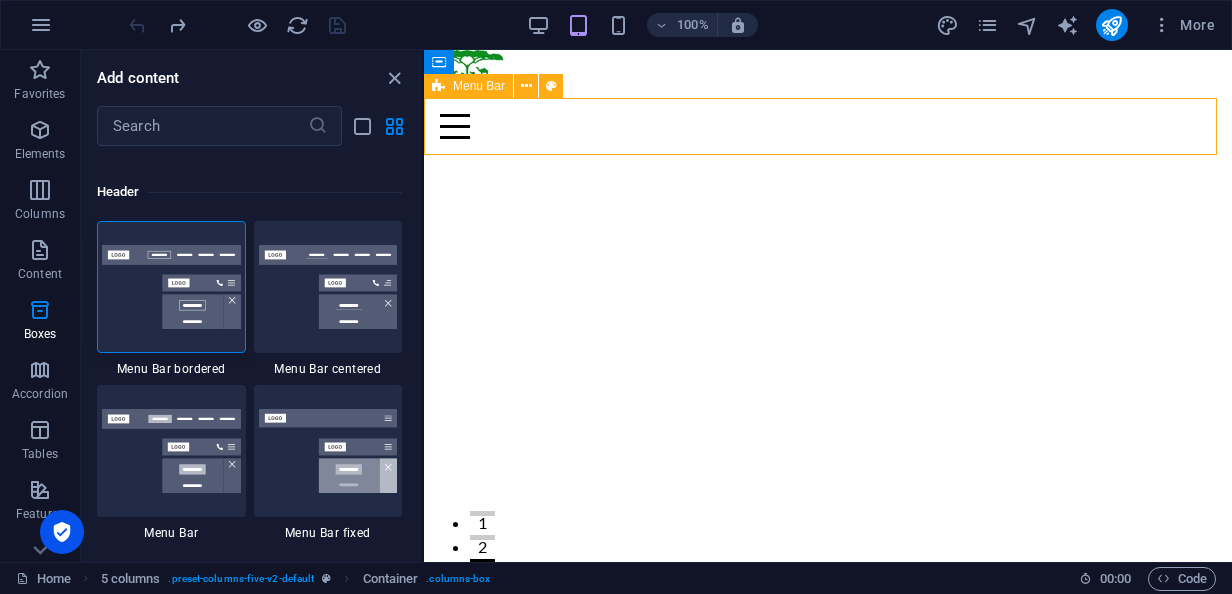 click on "Menu Bar" at bounding box center [479, 86] 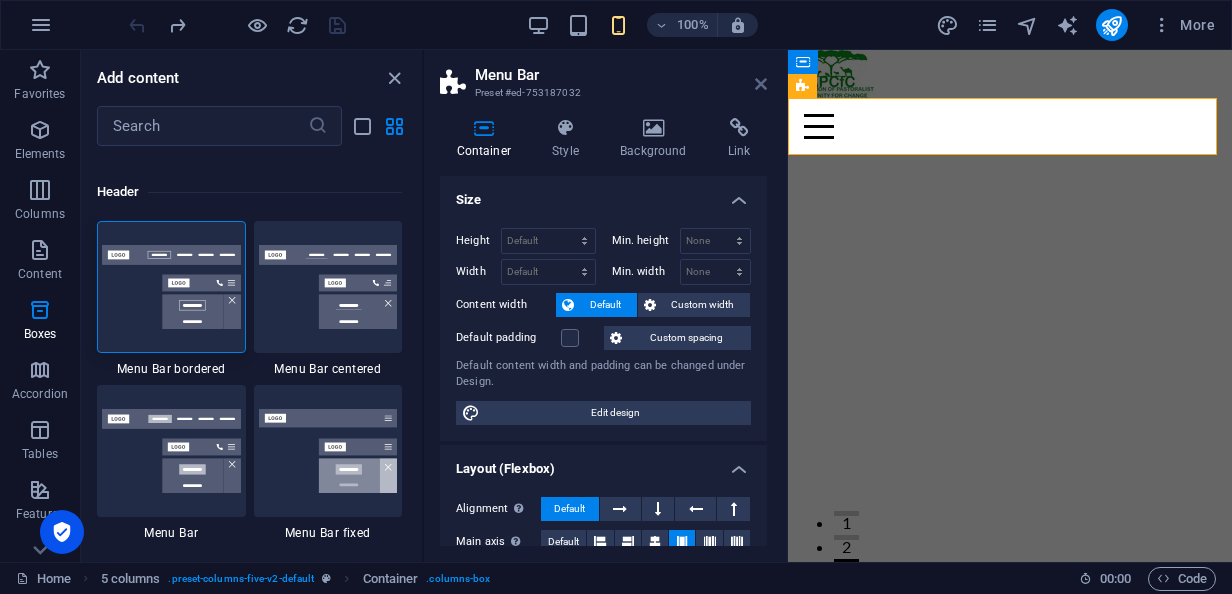 drag, startPoint x: 757, startPoint y: 82, endPoint x: 316, endPoint y: 39, distance: 443.0914 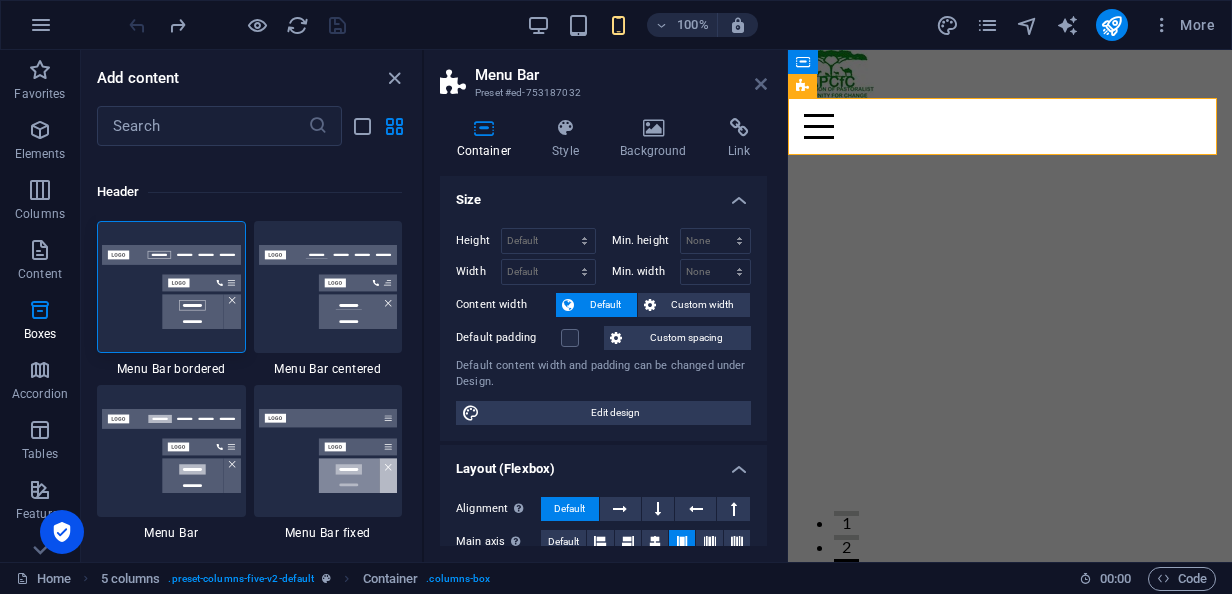 click at bounding box center (761, 84) 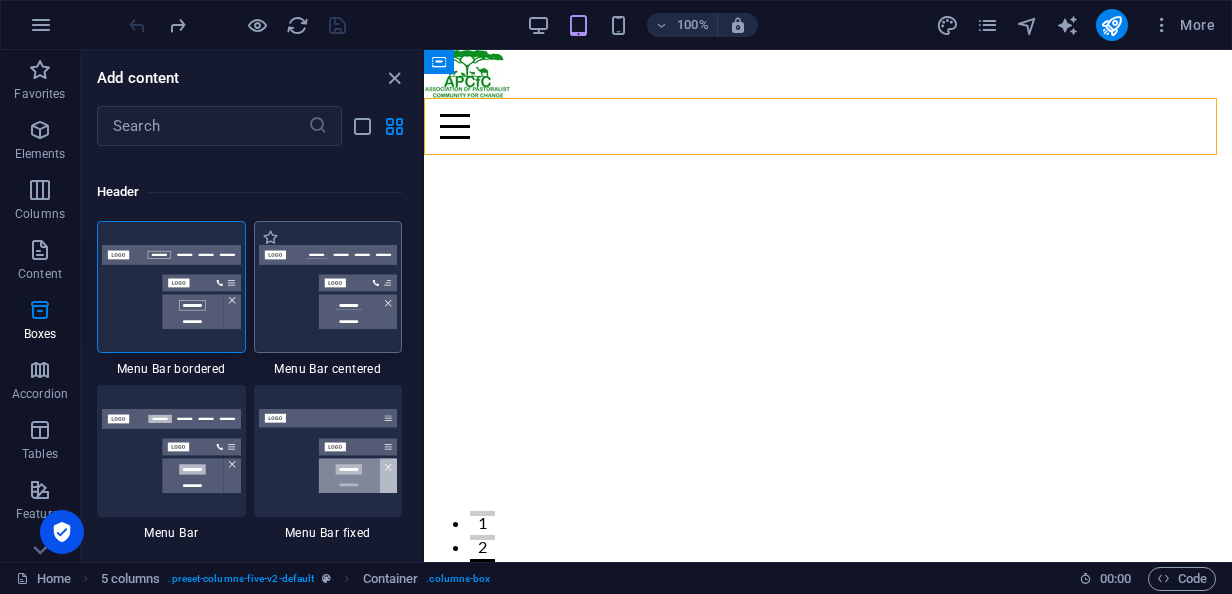 click at bounding box center [328, 287] 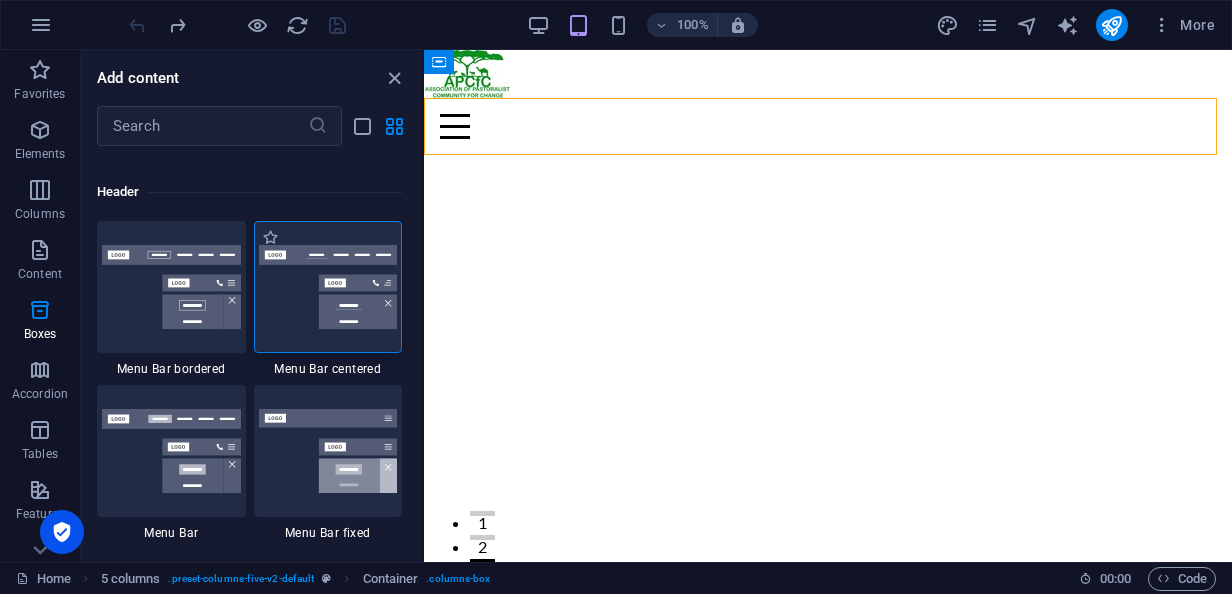 click at bounding box center [328, 287] 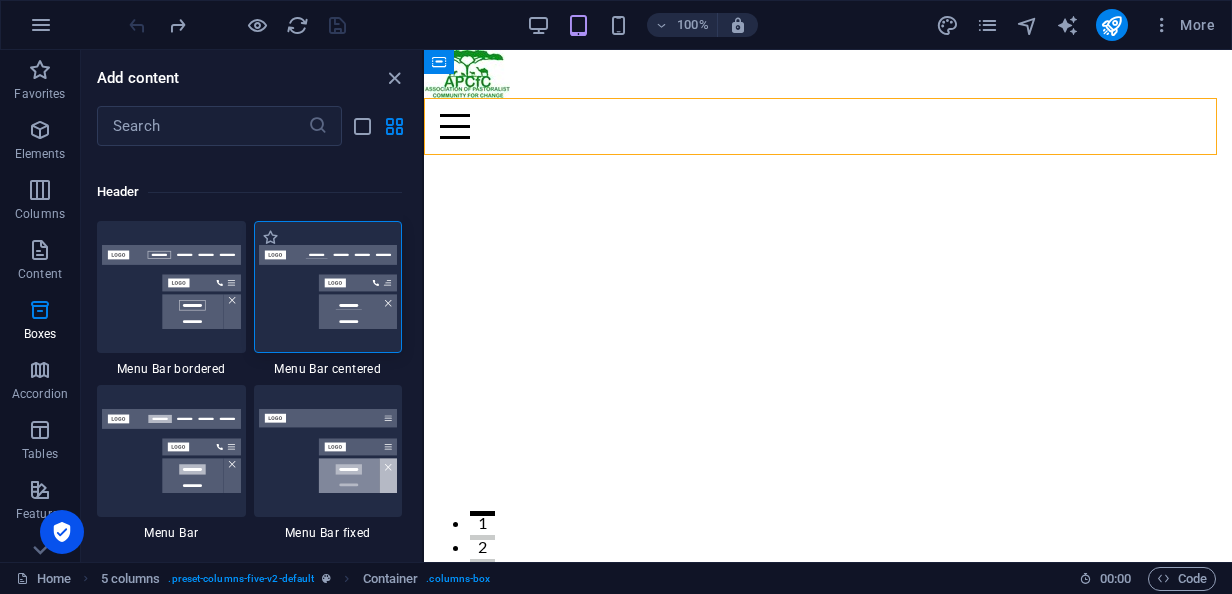 scroll, scrollTop: 12124, scrollLeft: 0, axis: vertical 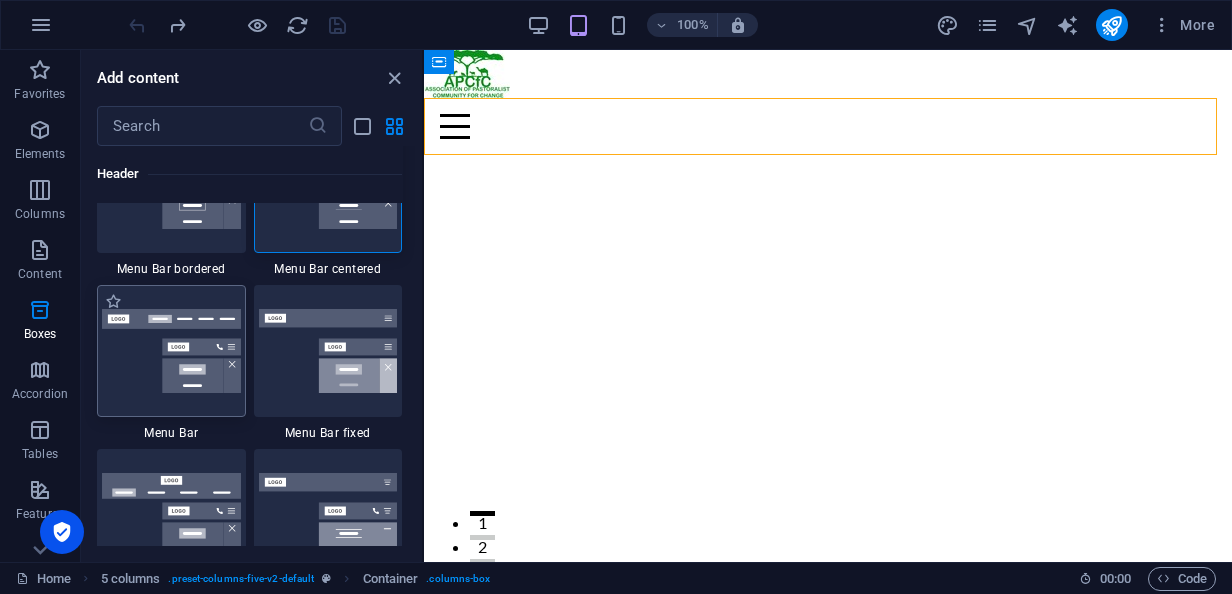 click at bounding box center [171, 351] 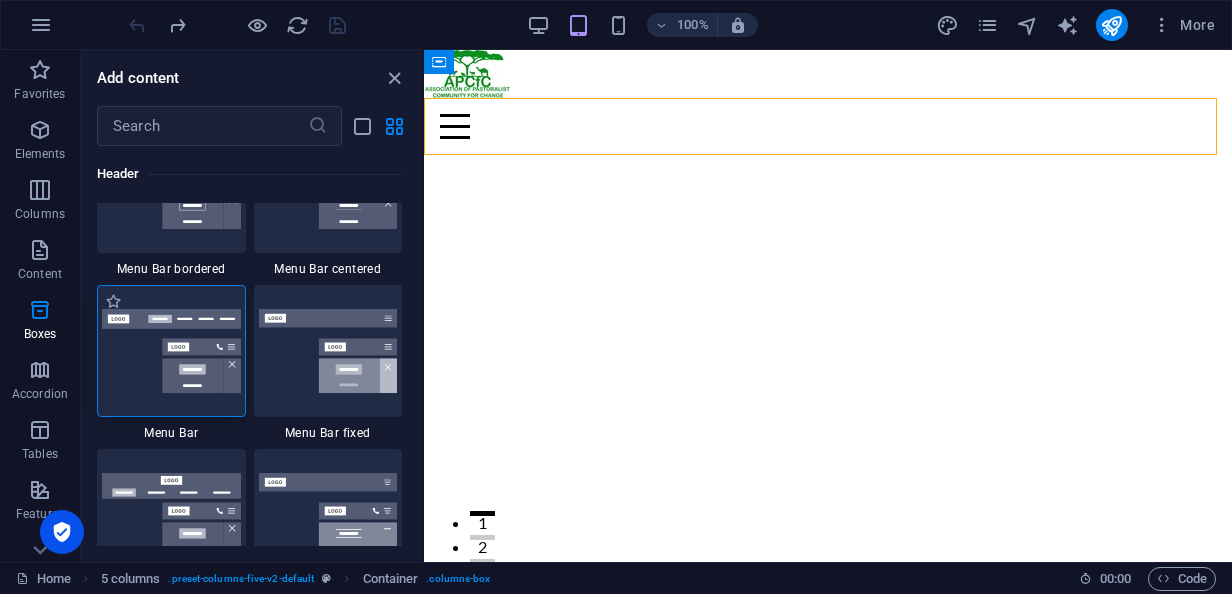 click at bounding box center (171, 351) 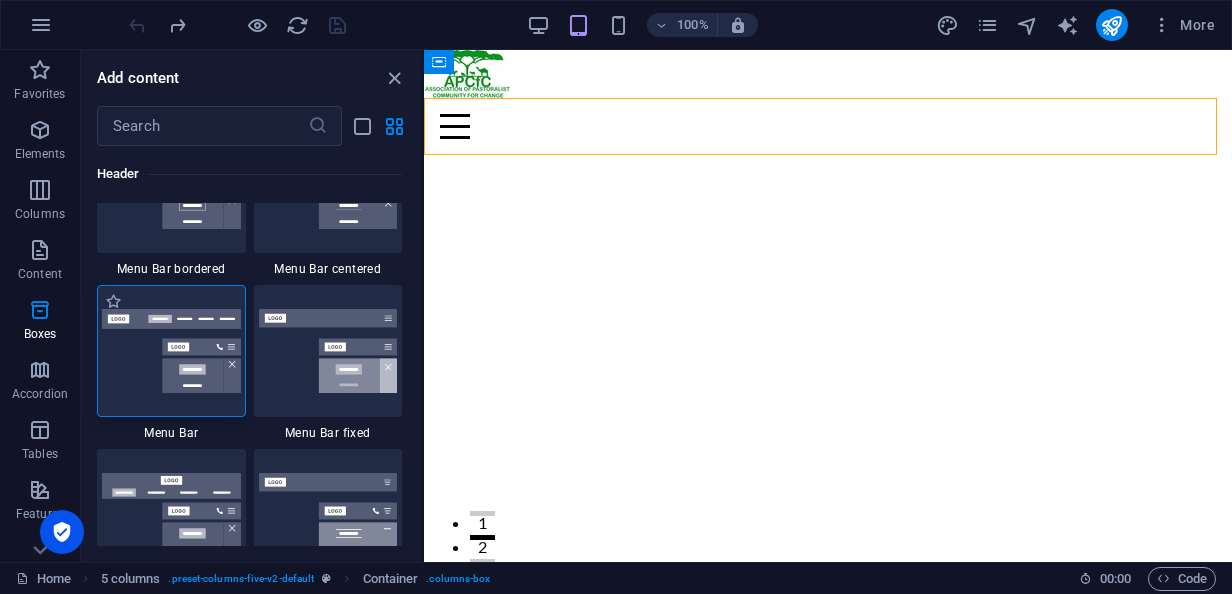 scroll, scrollTop: 11724, scrollLeft: 0, axis: vertical 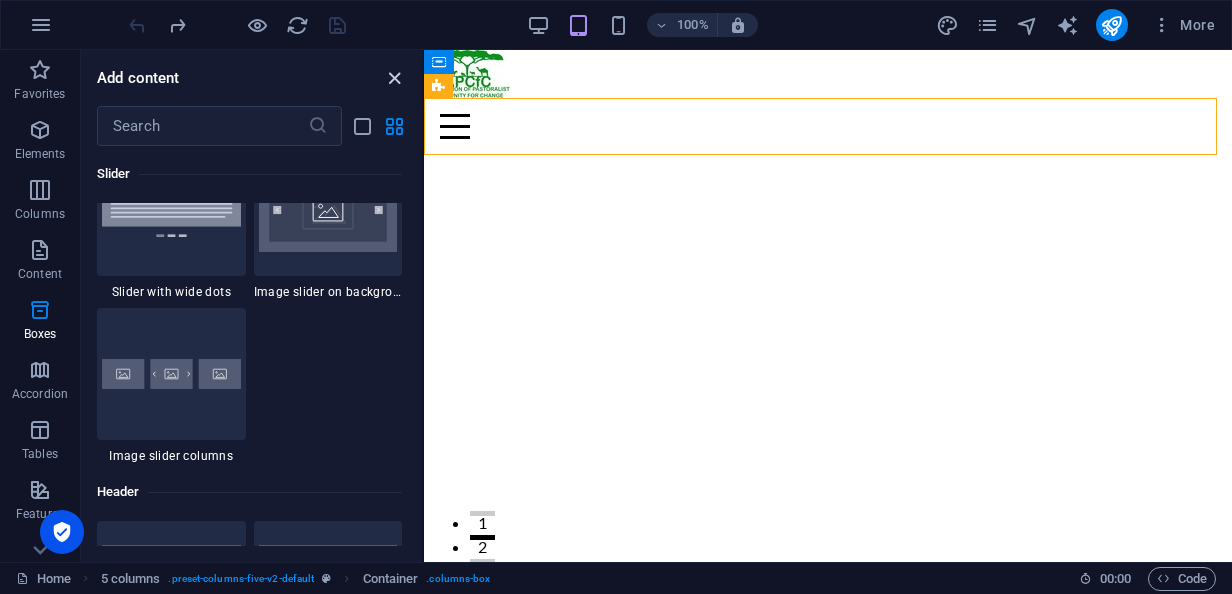 click at bounding box center [394, 78] 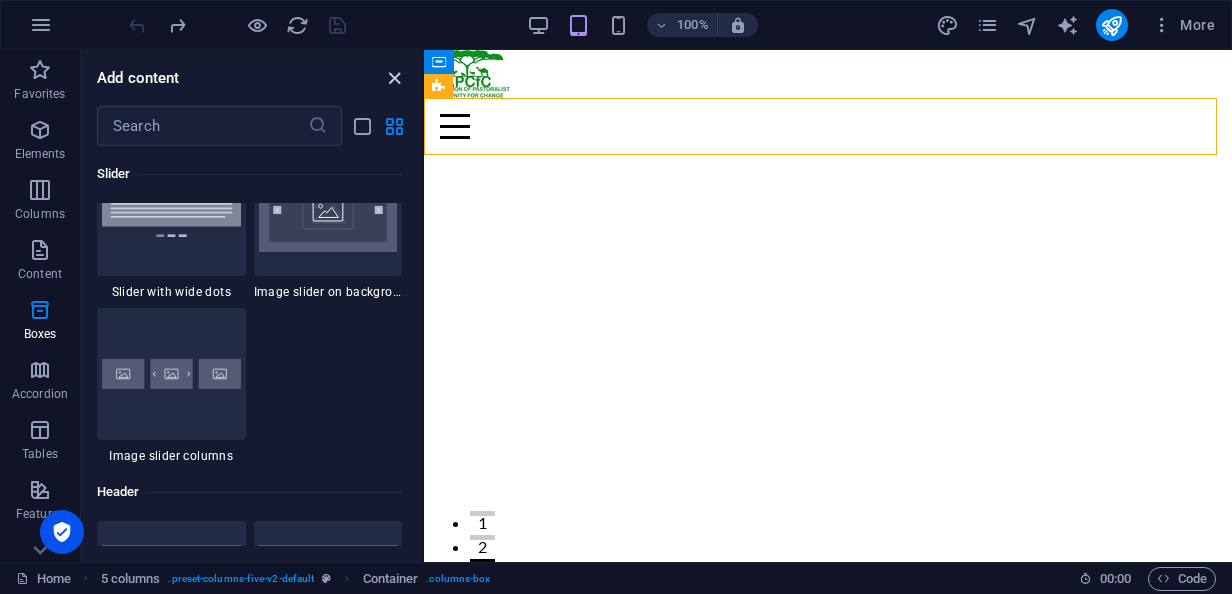 click at bounding box center (394, 78) 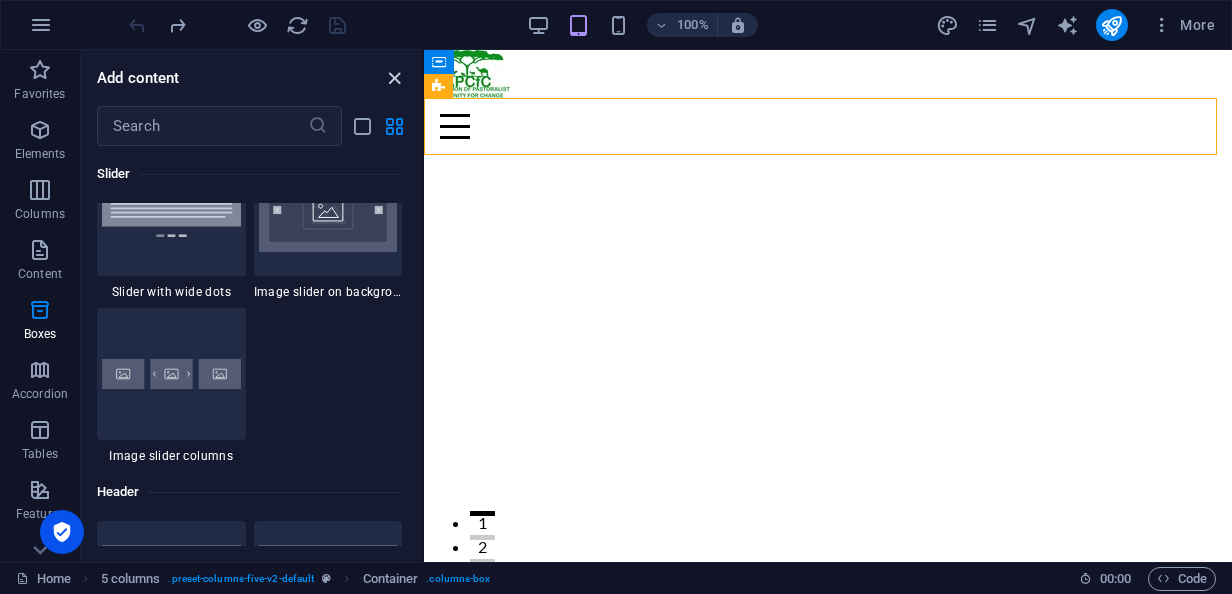 click at bounding box center (394, 78) 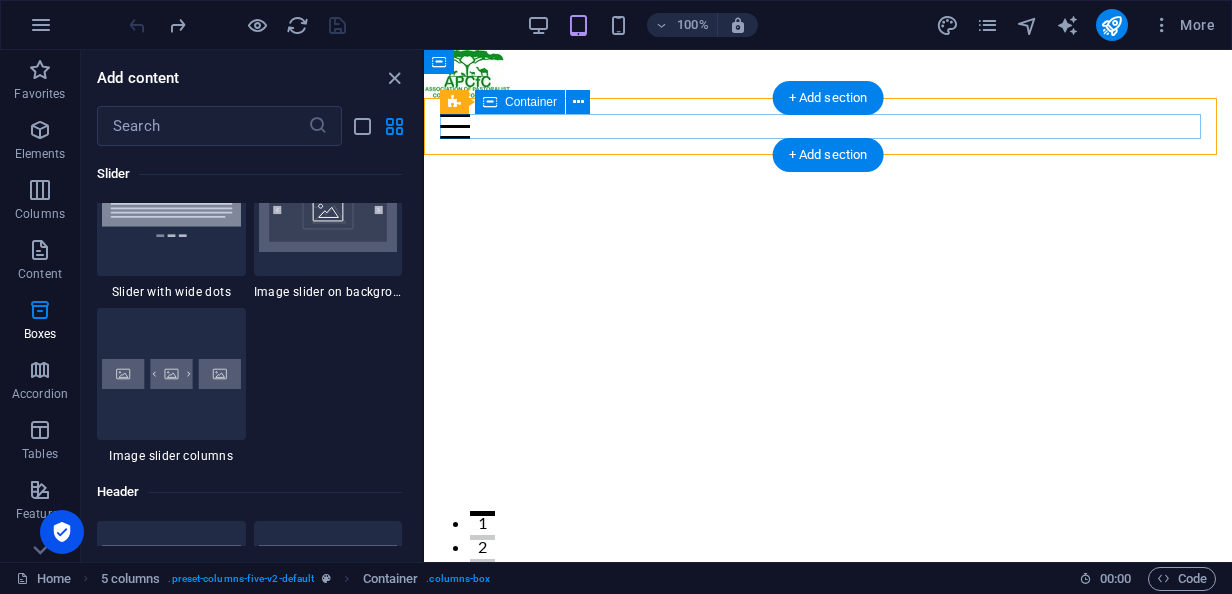 click at bounding box center [828, 126] 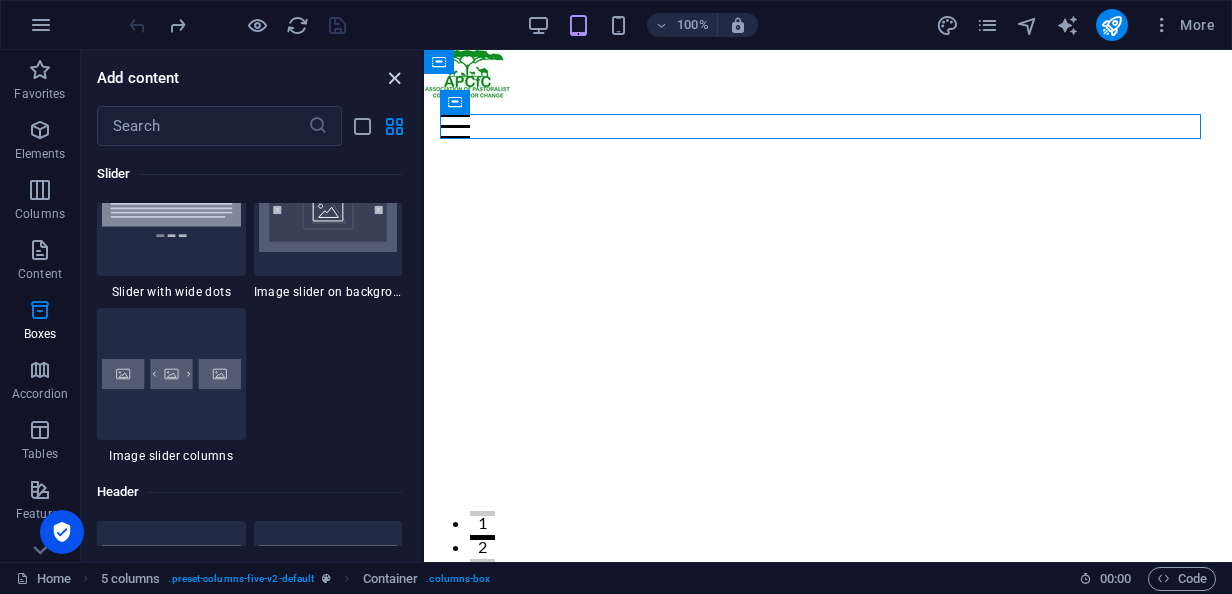 click at bounding box center [394, 78] 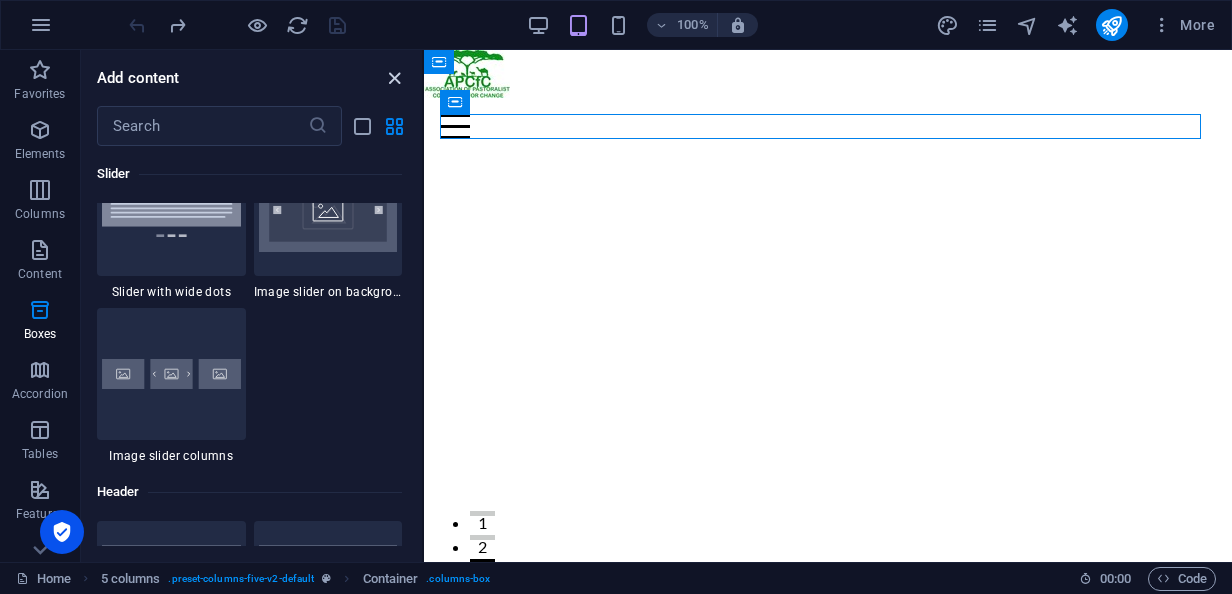 click at bounding box center [394, 78] 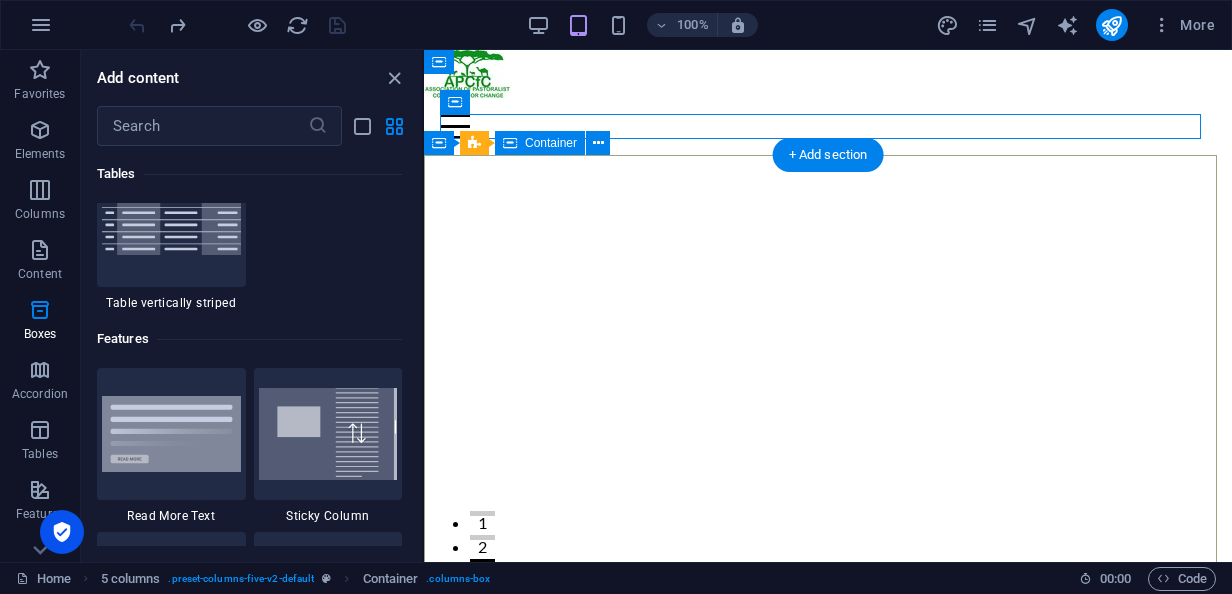 scroll, scrollTop: 7624, scrollLeft: 0, axis: vertical 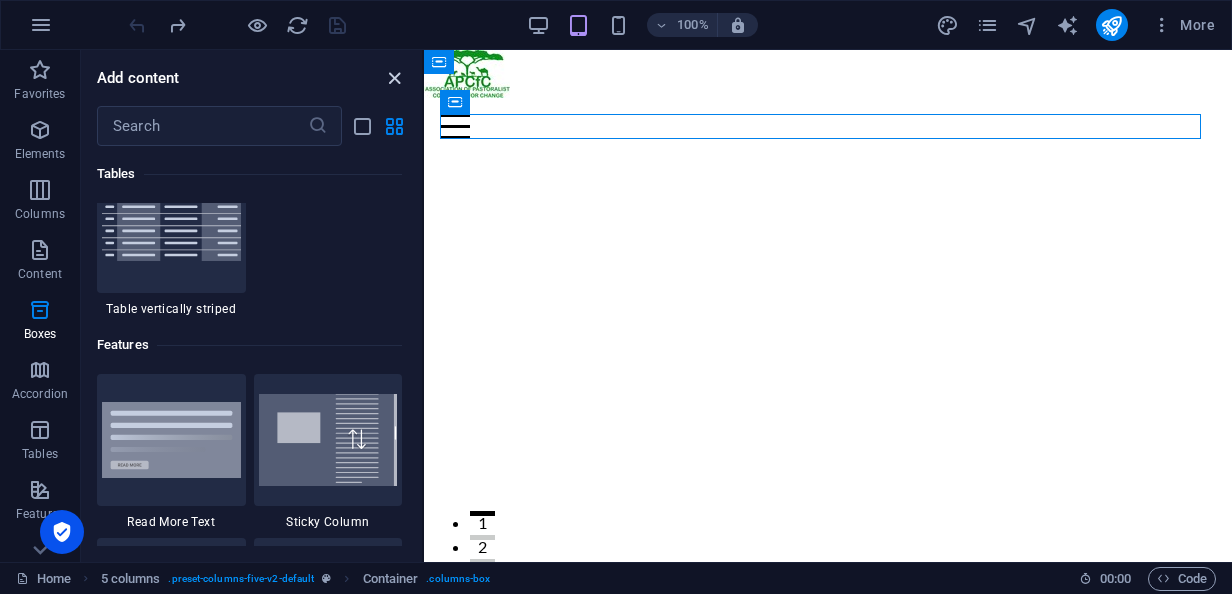 click at bounding box center (394, 78) 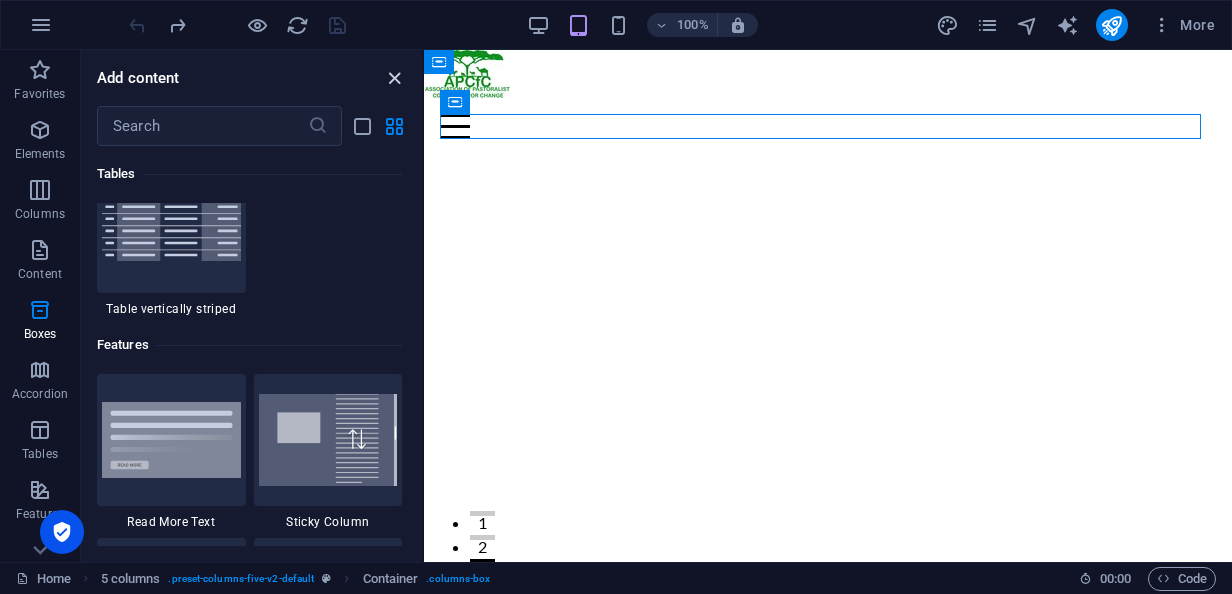 click at bounding box center [394, 78] 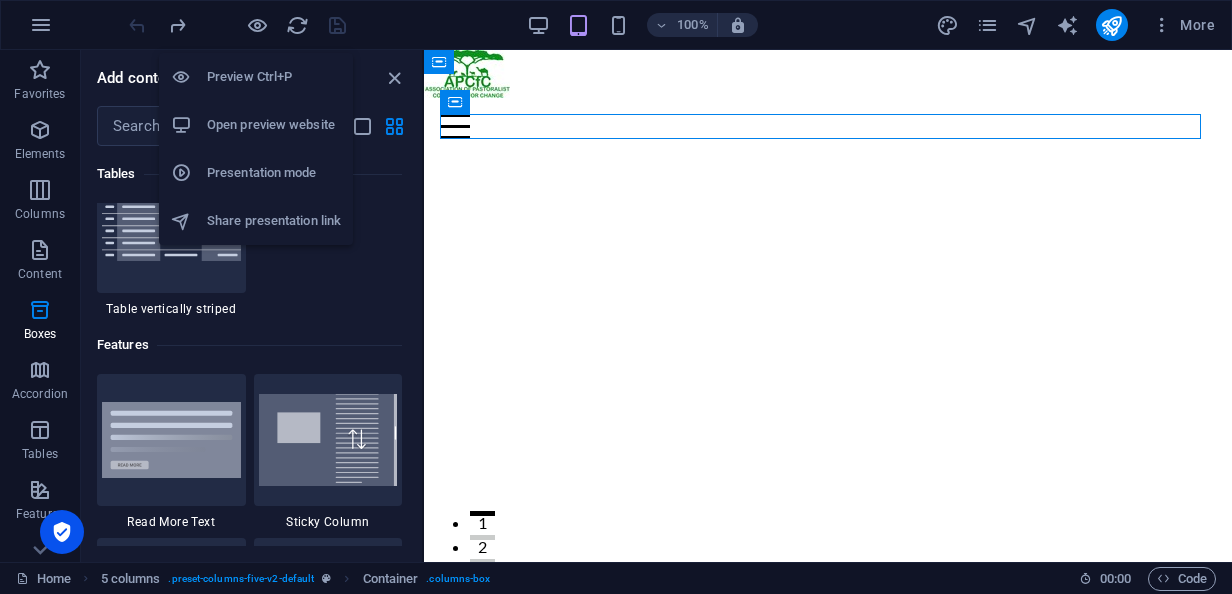 click on "Open preview website" at bounding box center [256, 125] 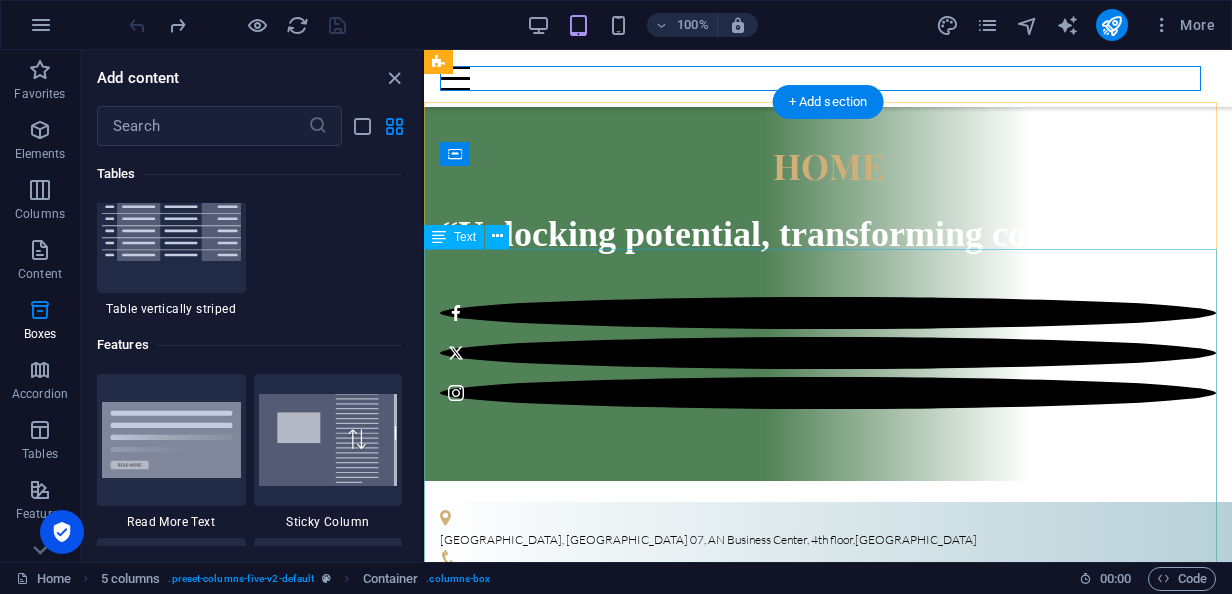 scroll, scrollTop: 700, scrollLeft: 0, axis: vertical 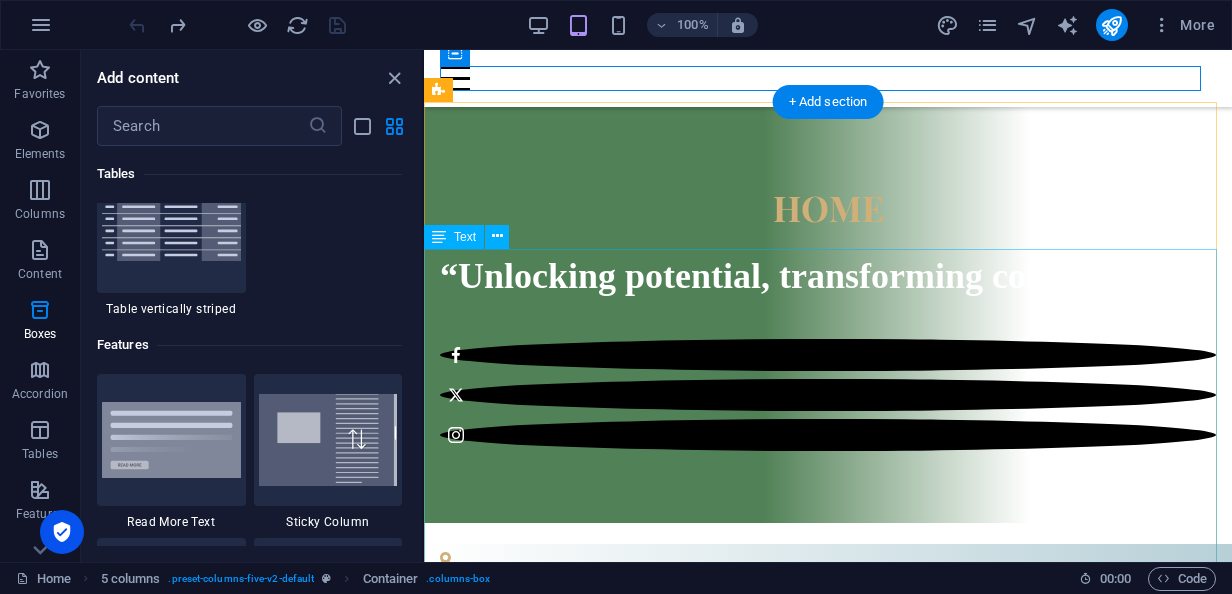 click on "The Association of Pastoralist Community for Change (APCfC), formerly known as the Oromia Pastoralist Association (OPA), was founded in [DATE] by 72 visionary individuals from Ethiopia’s pastoral and agro-pastoral lowlands. Registered under the [DEMOGRAPHIC_DATA] Attorney General, APCfC is a community-based civil society organization with a mission to empower pastoralist communities through grassroots advocacy, peacebuilding, gender equality, livelihood resilience, and humanitarian response. Guided by the motto “Unlocking potential, transforming communities,” APCfC has spent nearly two decades enabling marginalized groups—especially women and girls—to participate in policy processes, resolve conflicts peacefully, protect natural resources, and access life-saving assistance. Its vision is to build a just and inclusive society where pastoralist communities thrive with dignity and resilience." at bounding box center [828, 1134] 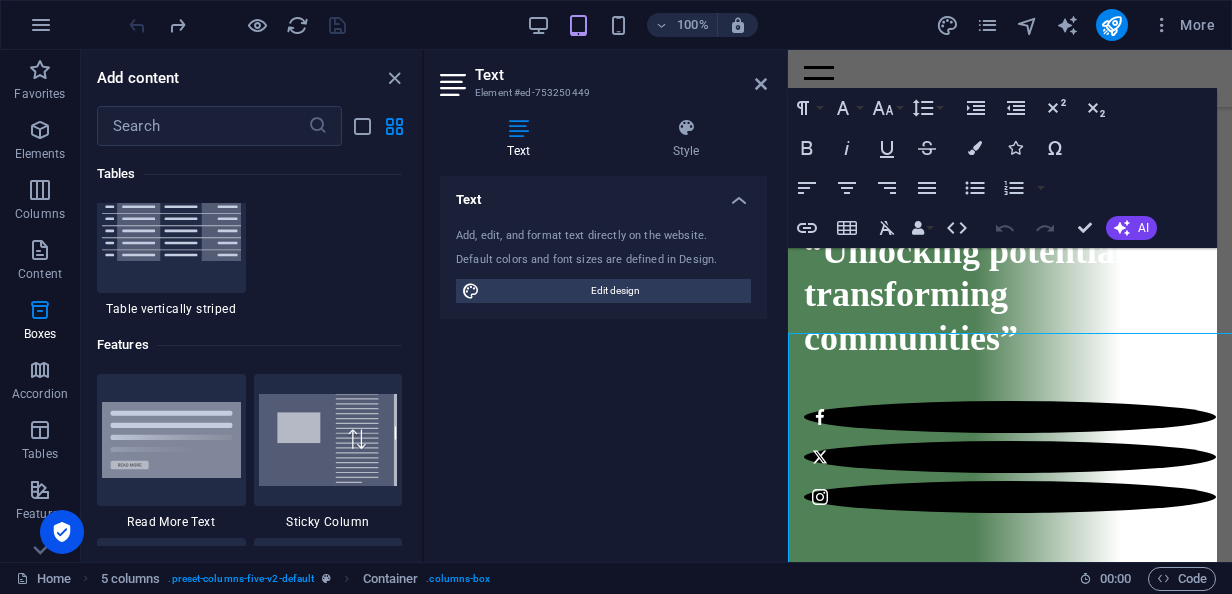 scroll, scrollTop: 615, scrollLeft: 0, axis: vertical 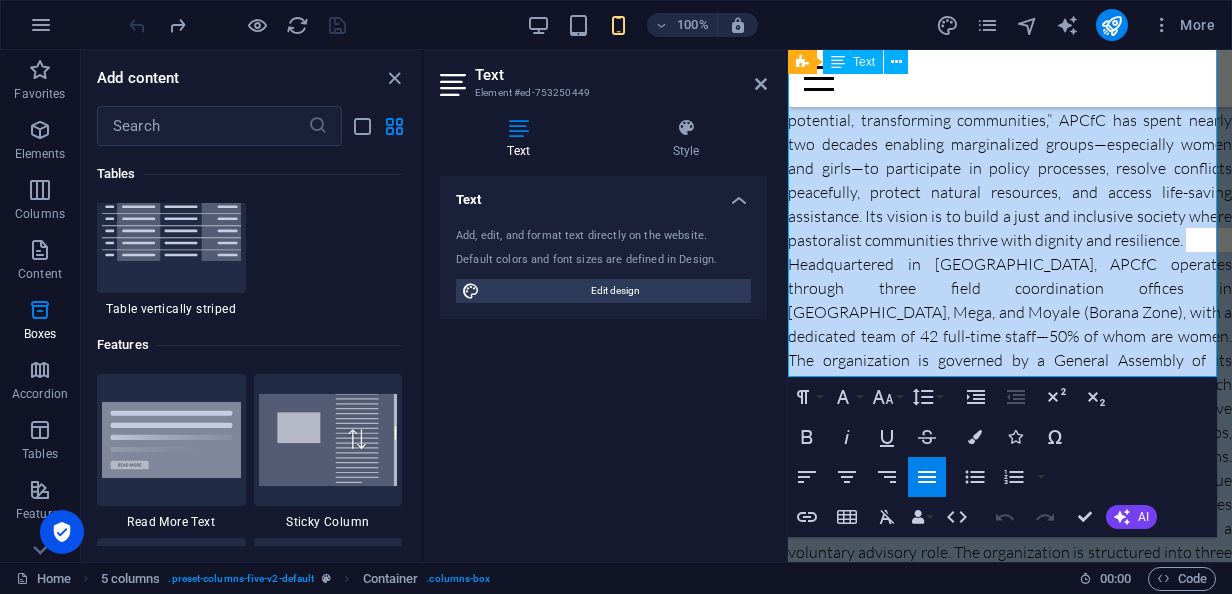 drag, startPoint x: 788, startPoint y: 258, endPoint x: 1050, endPoint y: 357, distance: 280.08035 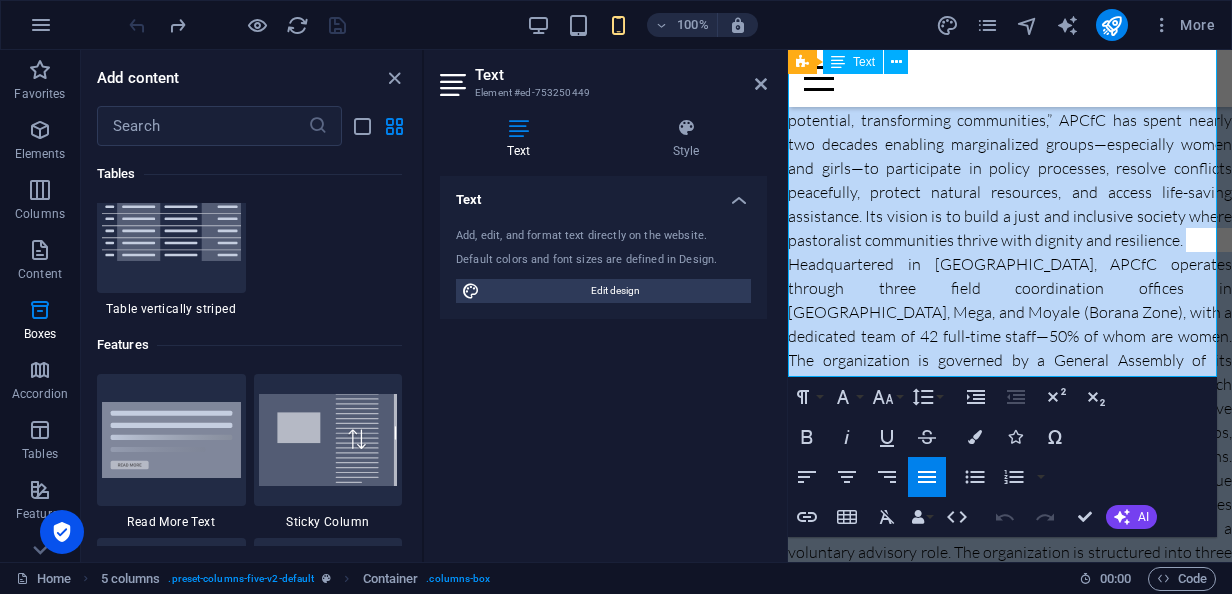click on "Through strong collaboration with donors and local partners, APCfC’s interventions have positively impacted over 1.5 million people, fostering peace, environmental sustainability, and resilience. Over 350,000 pastoralists and agro-pastoralists have experienced improved peace and security through strengthened local peace structures and increased women’s participation in dialogue. More than 8,161 women and girls have benefited from programs in savings, education, business, and leadership, while 2,106 received comprehensive protection services. Environmental efforts have supported 7,500 people through land rehabilitation and water source restoration. Emergency responses have reached 15,471 individuals with food and cash assistance. Notably, APCfC’s advocacy contributed to a historic achievement: Ethiopia’s first communal land holding titles for [DEMOGRAPHIC_DATA] pastoralists, benefiting over 255,000 people." at bounding box center (1010, 828) 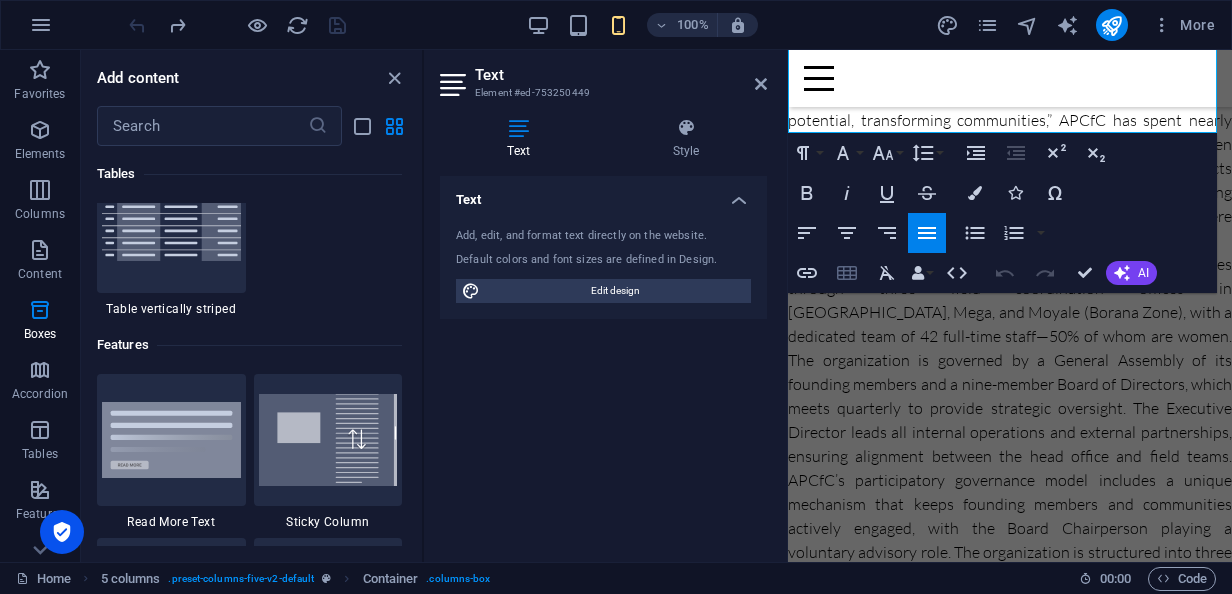 scroll, scrollTop: 2014, scrollLeft: 0, axis: vertical 